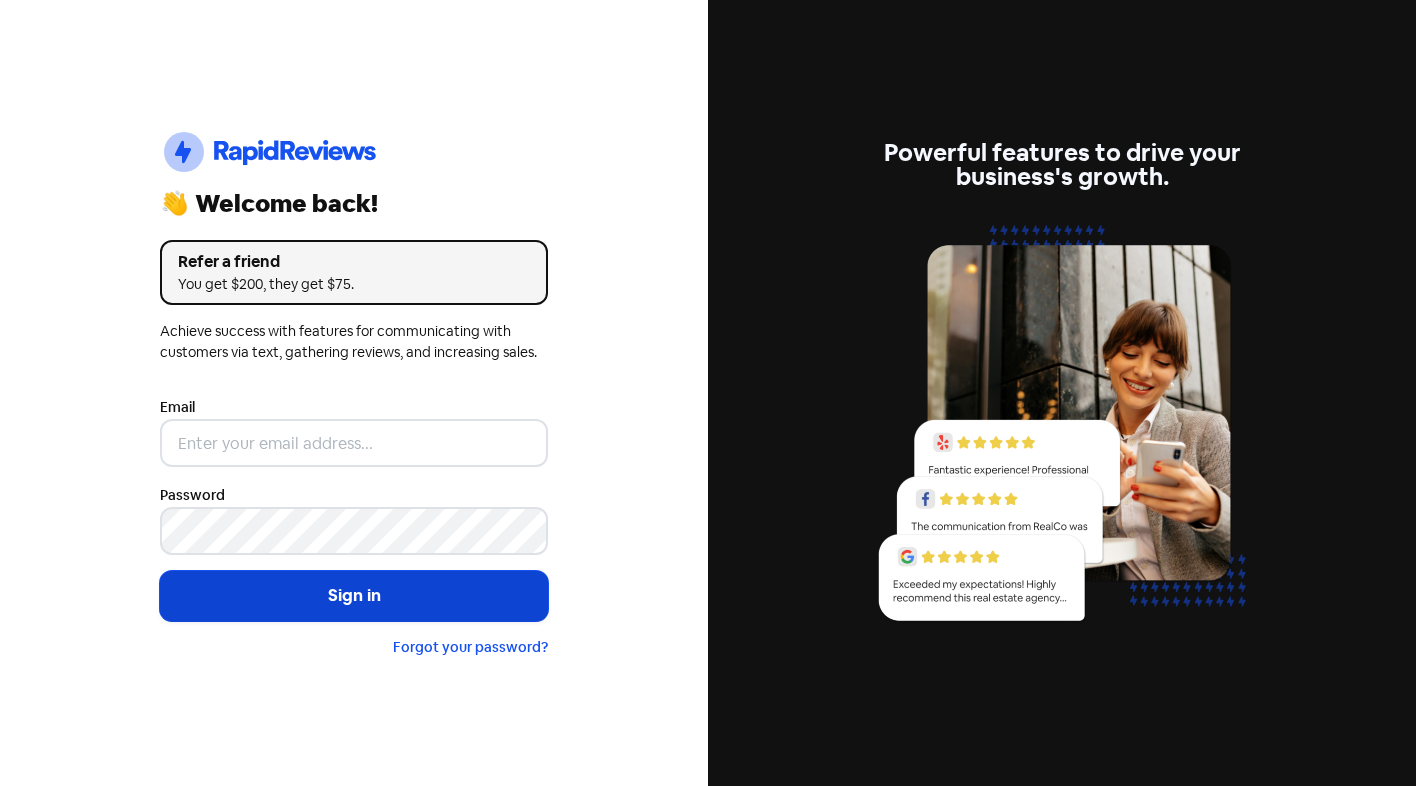 scroll, scrollTop: 0, scrollLeft: 0, axis: both 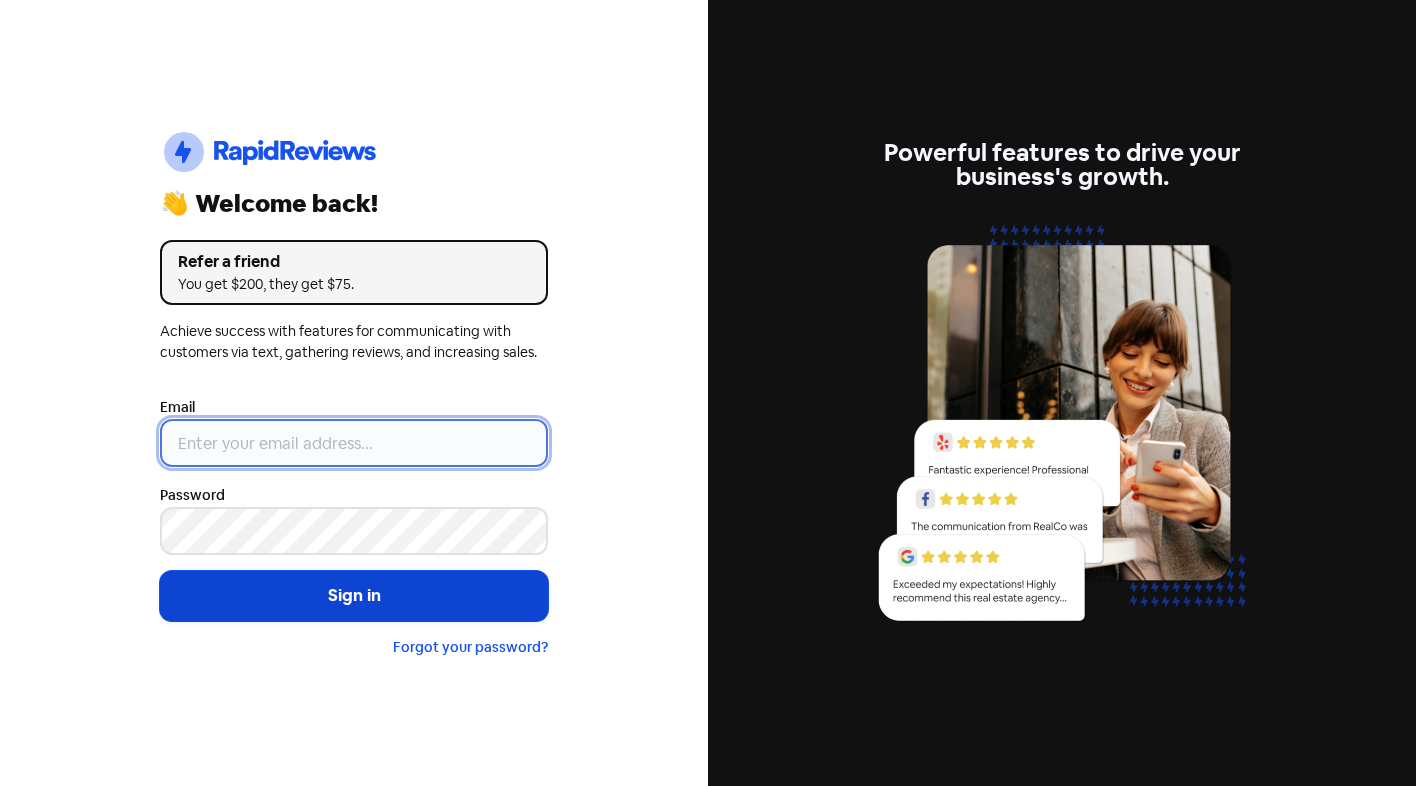 type on "[EMAIL_ADDRESS][DOMAIN_NAME]" 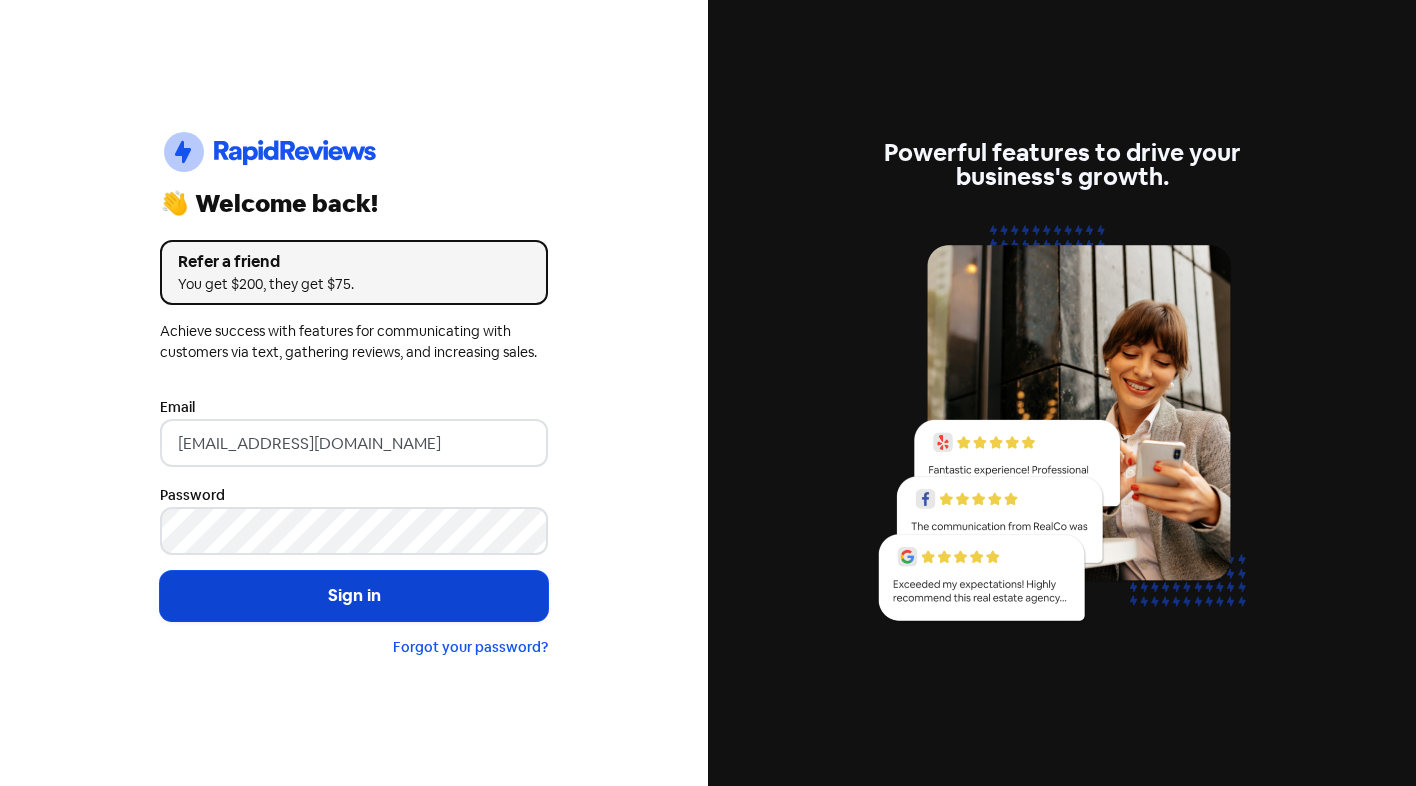 click on "Sign in" at bounding box center (354, 596) 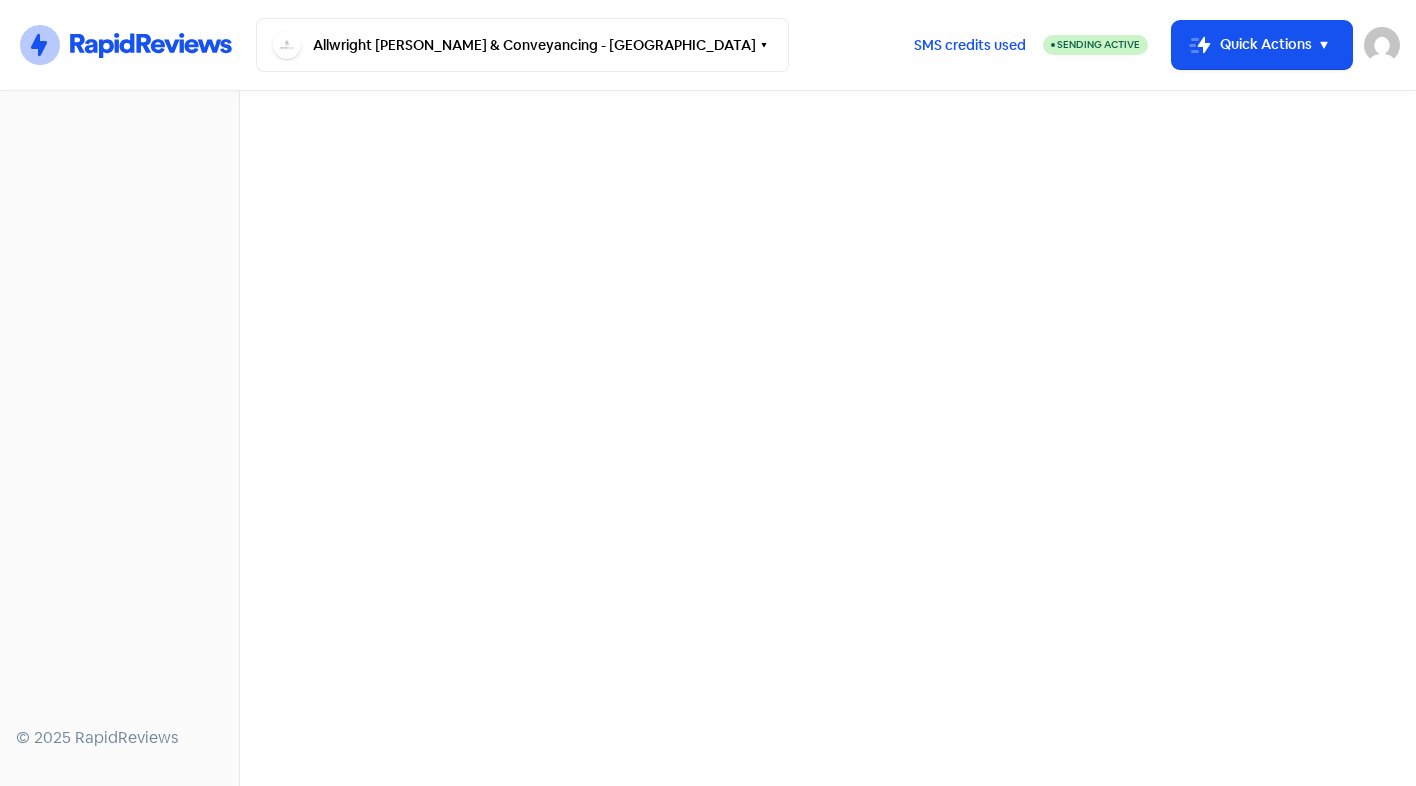 scroll, scrollTop: 0, scrollLeft: 0, axis: both 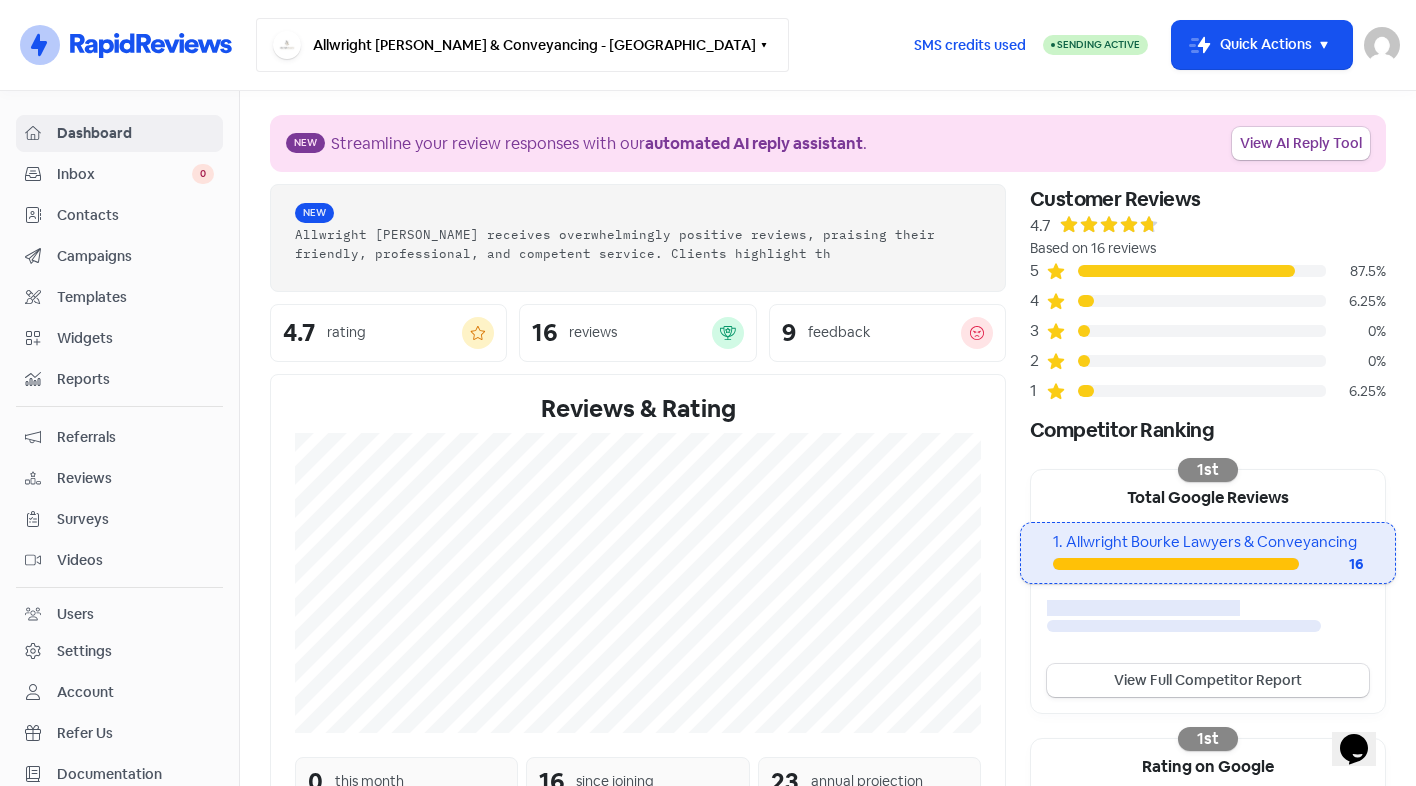 click on "Allwright [PERSON_NAME] & Conveyancing - [GEOGRAPHIC_DATA]" at bounding box center [522, 45] 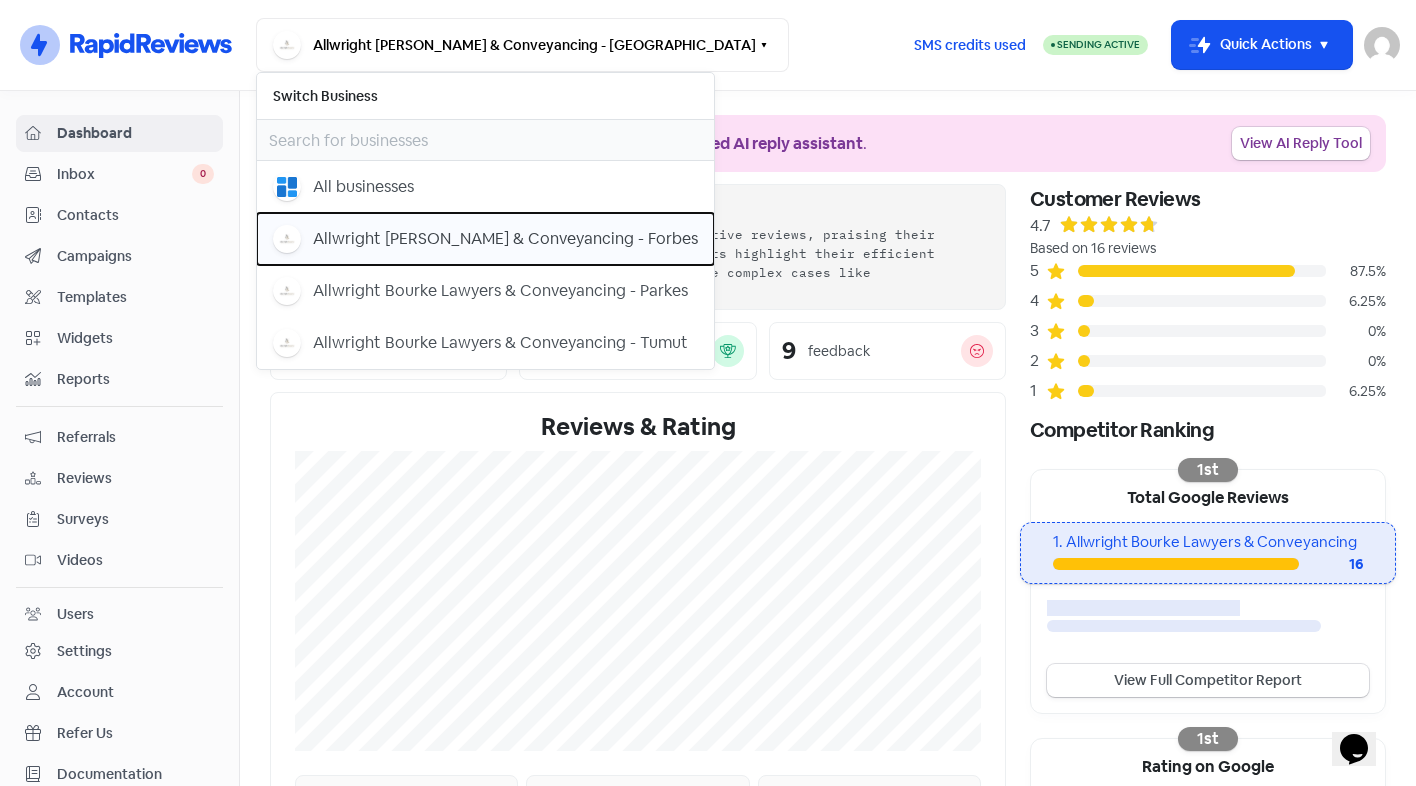 click on "Allwright [PERSON_NAME] & Conveyancing - Forbes" at bounding box center [505, 239] 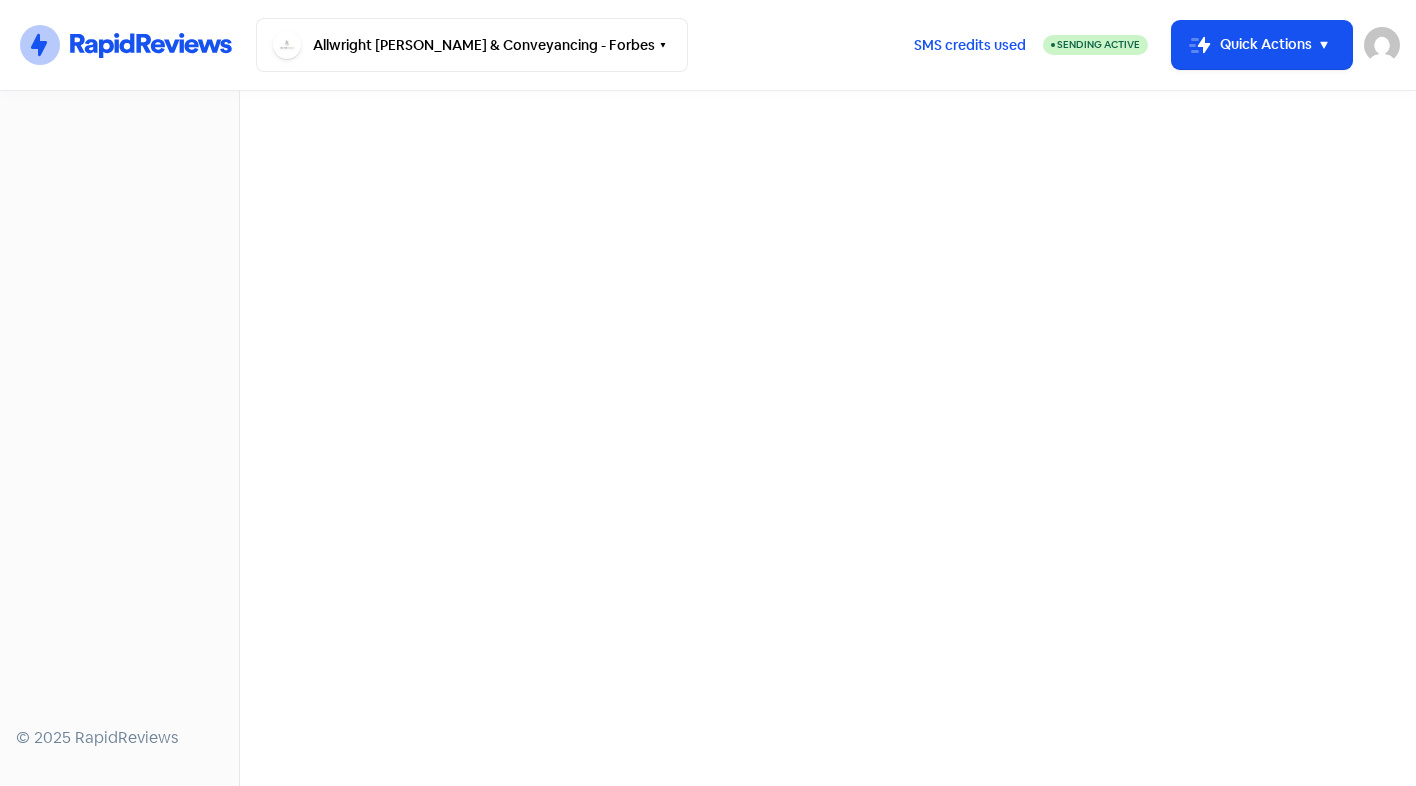 scroll, scrollTop: 0, scrollLeft: 0, axis: both 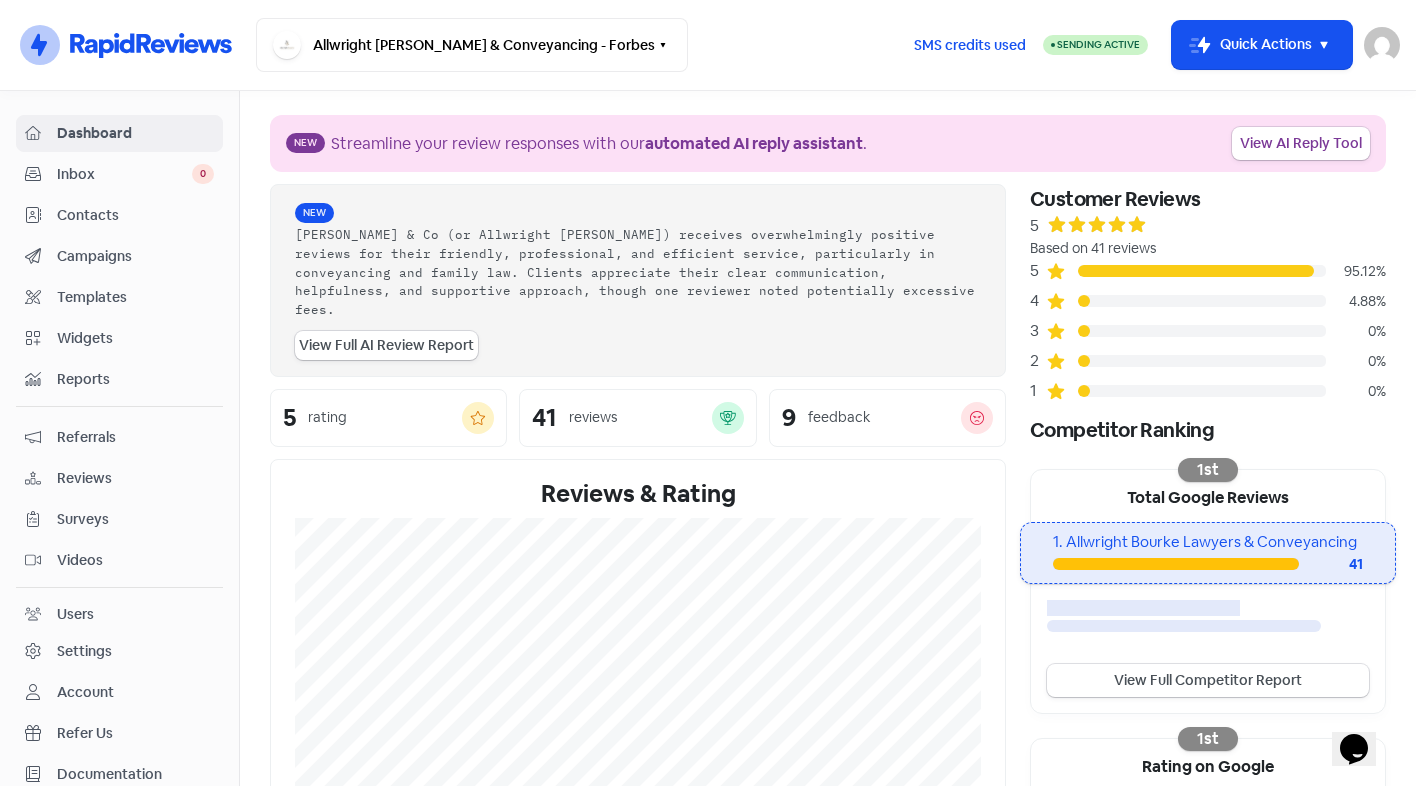 click on "Contacts" at bounding box center [135, 215] 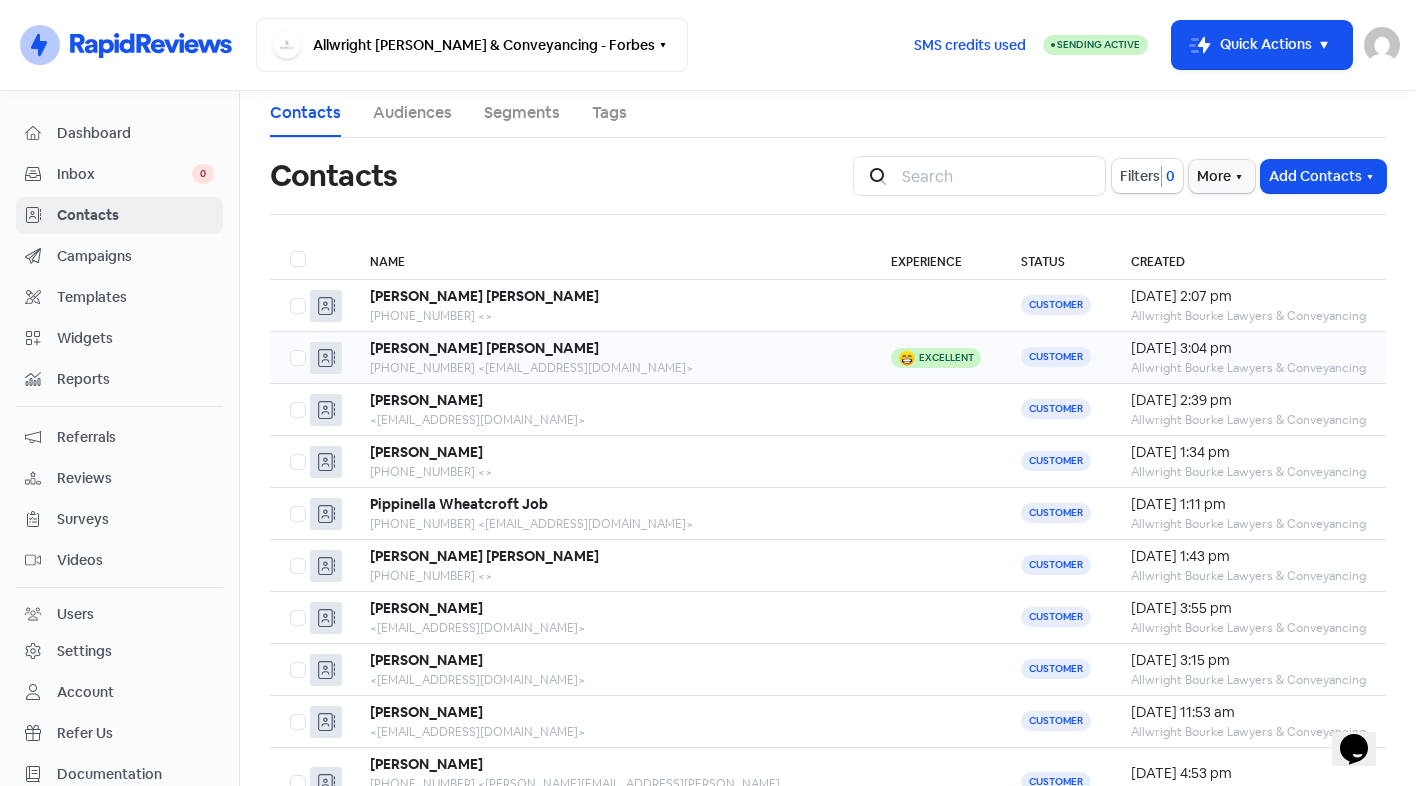 scroll, scrollTop: 0, scrollLeft: 0, axis: both 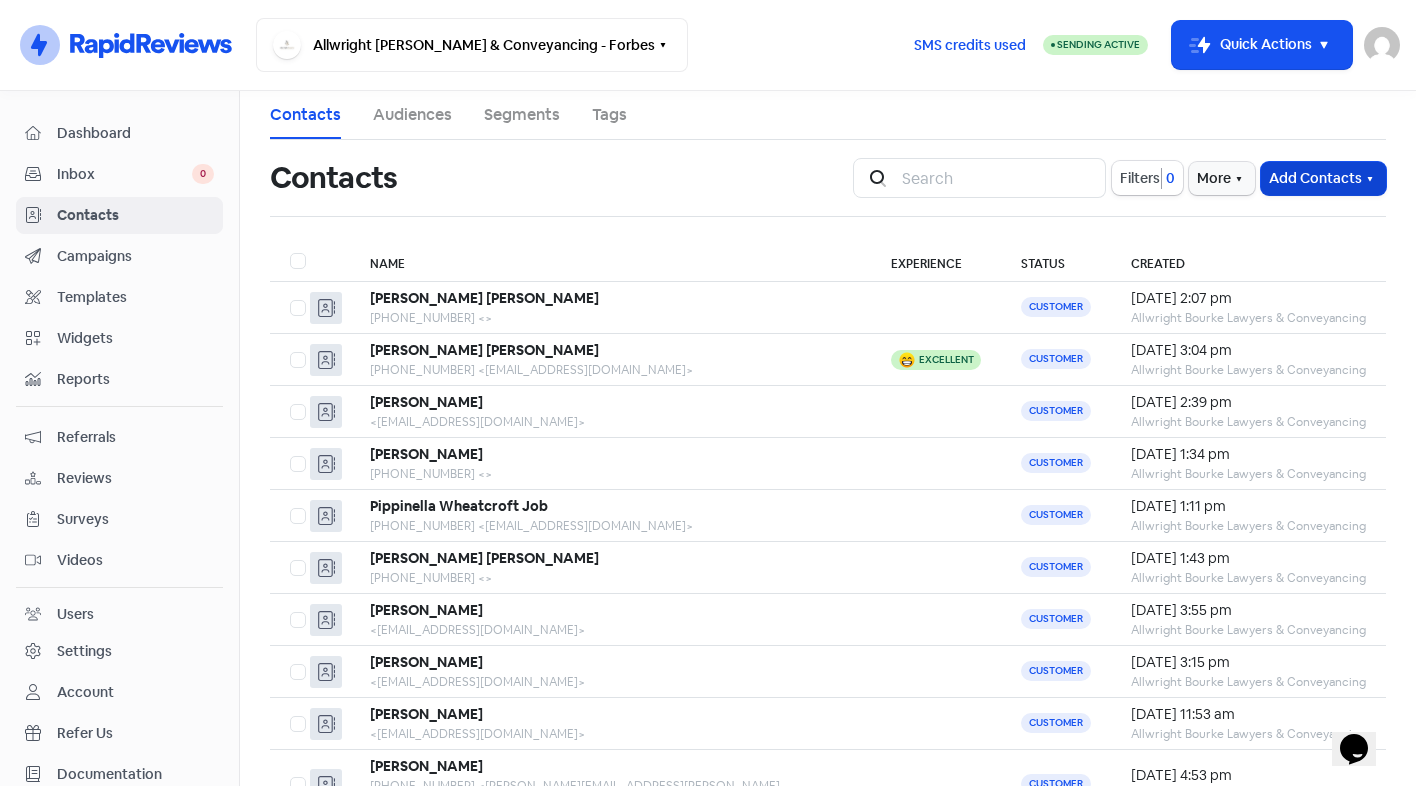 click on "Add Contacts" at bounding box center [1323, 178] 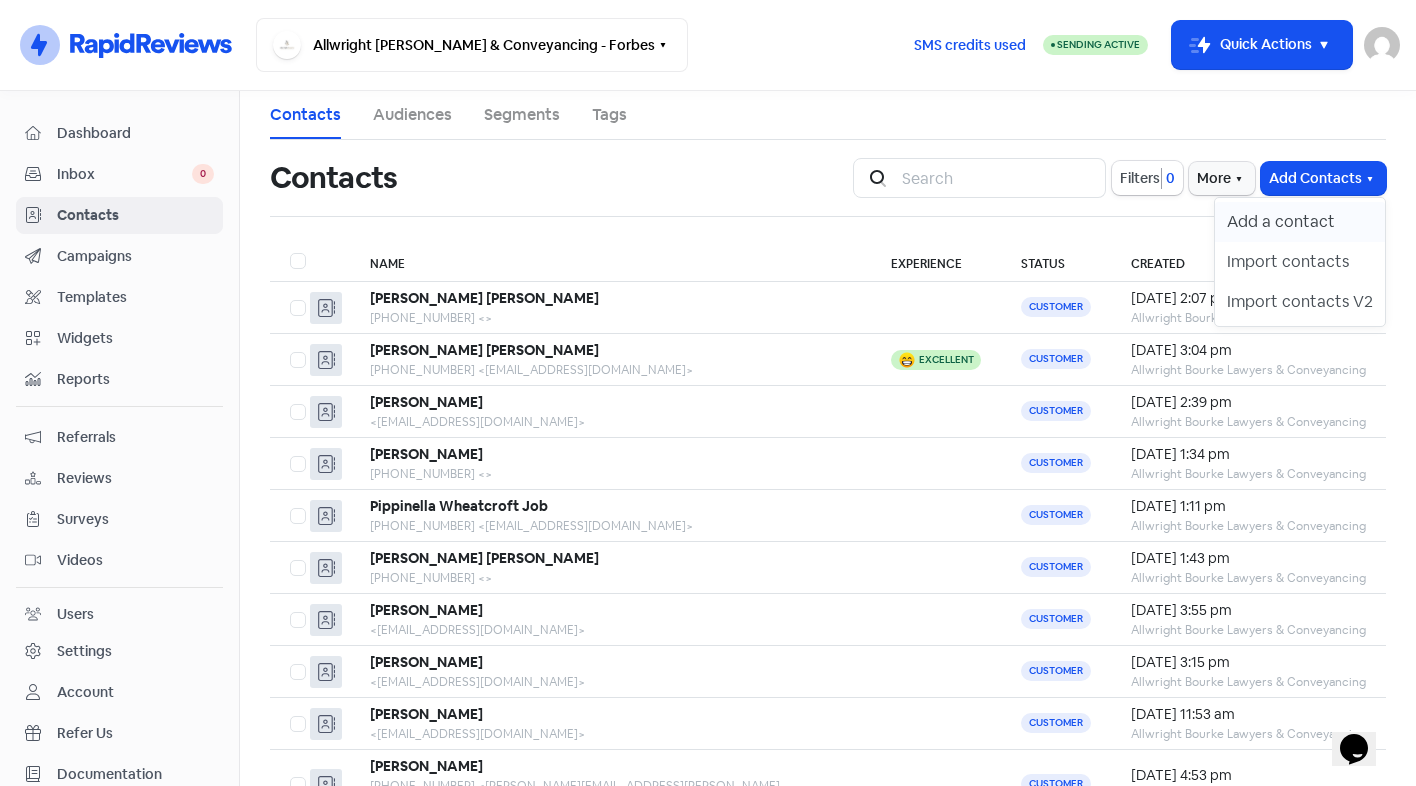 click on "Add a contact" at bounding box center [1300, 222] 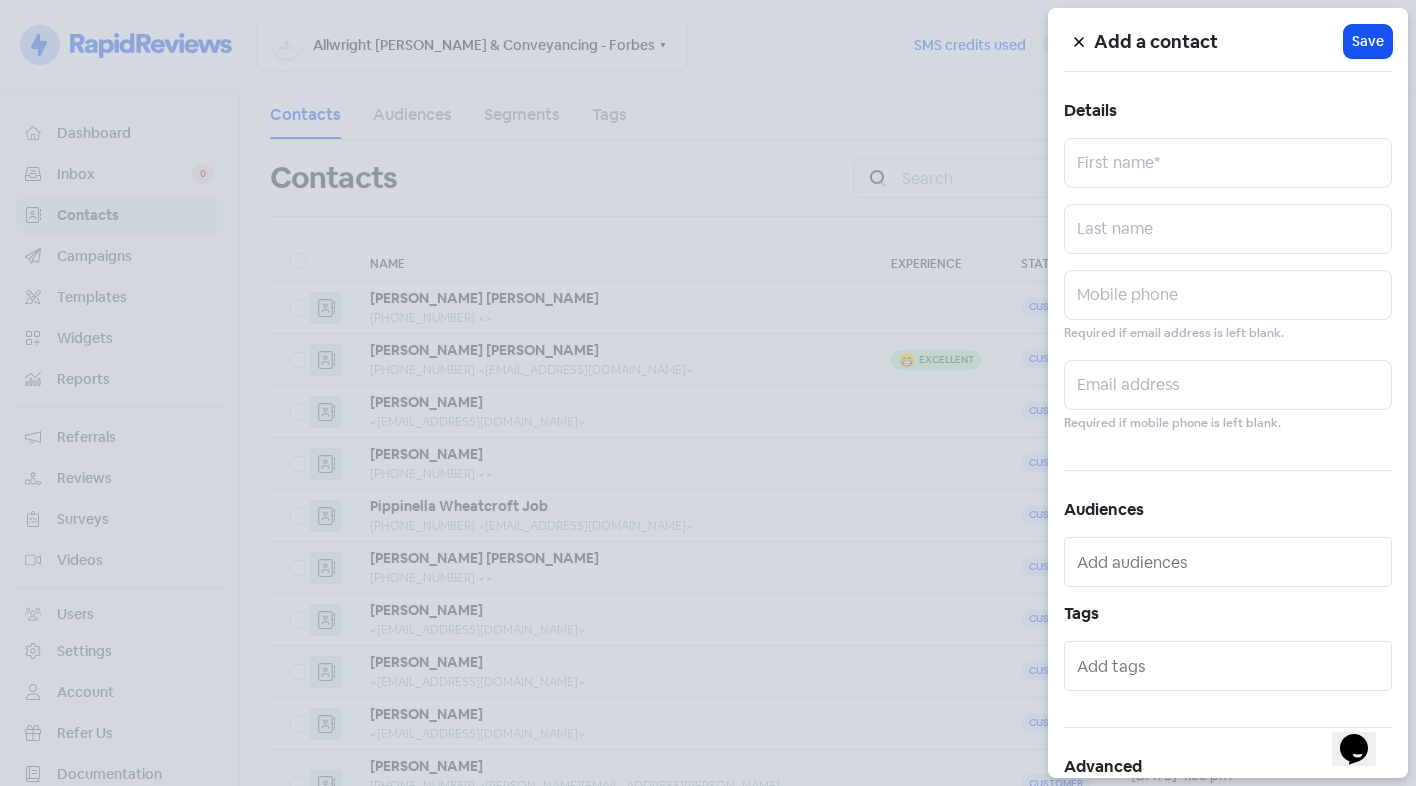 drag, startPoint x: 1081, startPoint y: 45, endPoint x: 1103, endPoint y: 33, distance: 25.059929 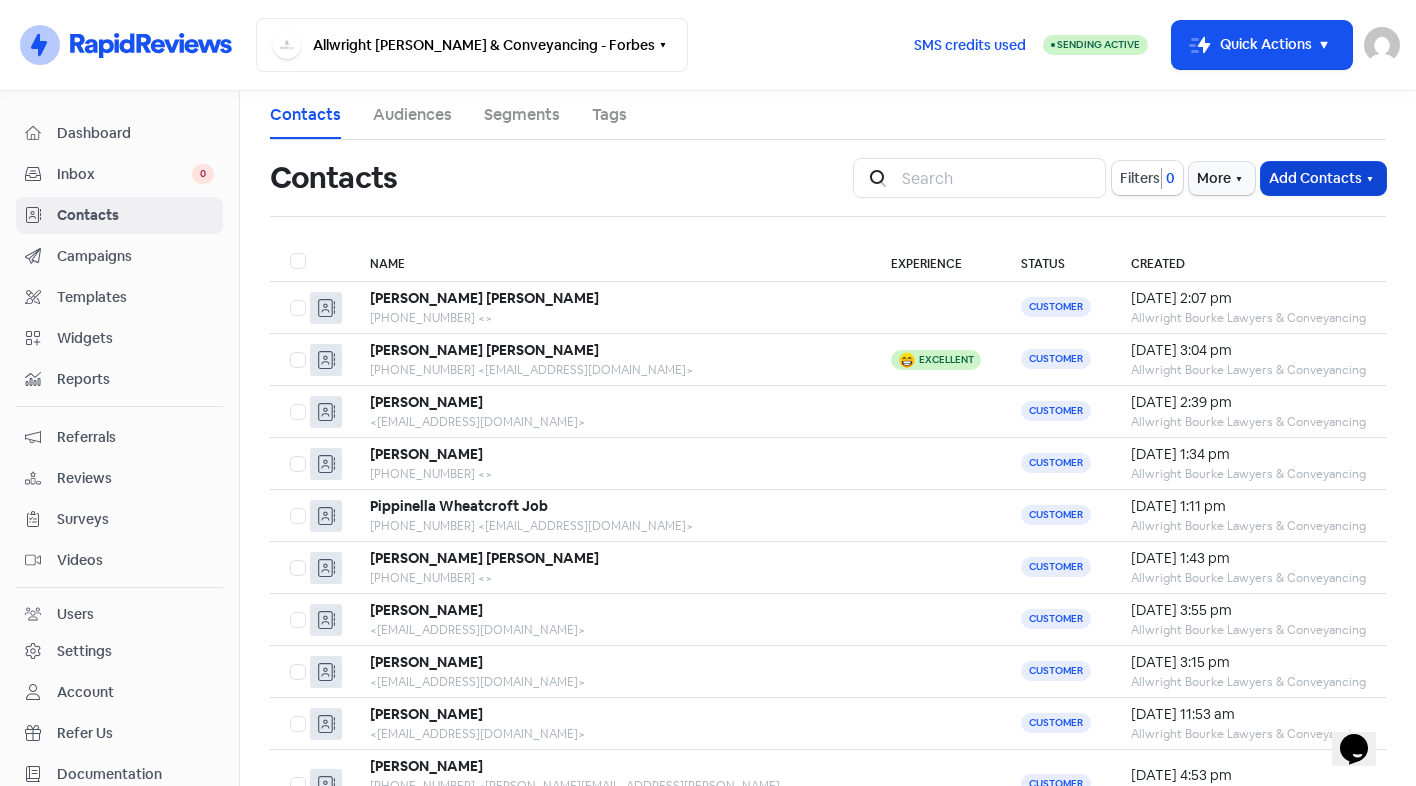 click on "Add Contacts" at bounding box center [1323, 178] 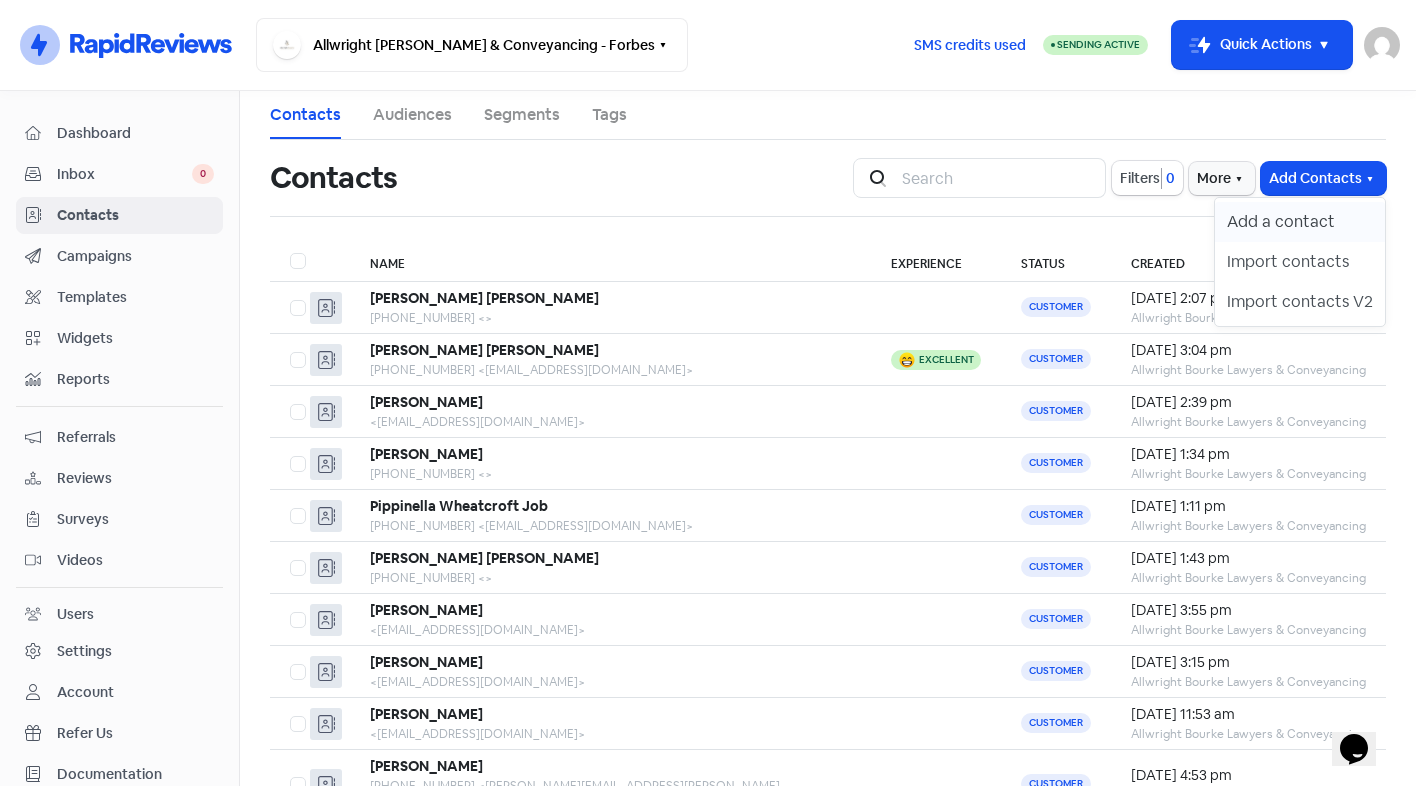 click on "Add a contact" at bounding box center [1300, 222] 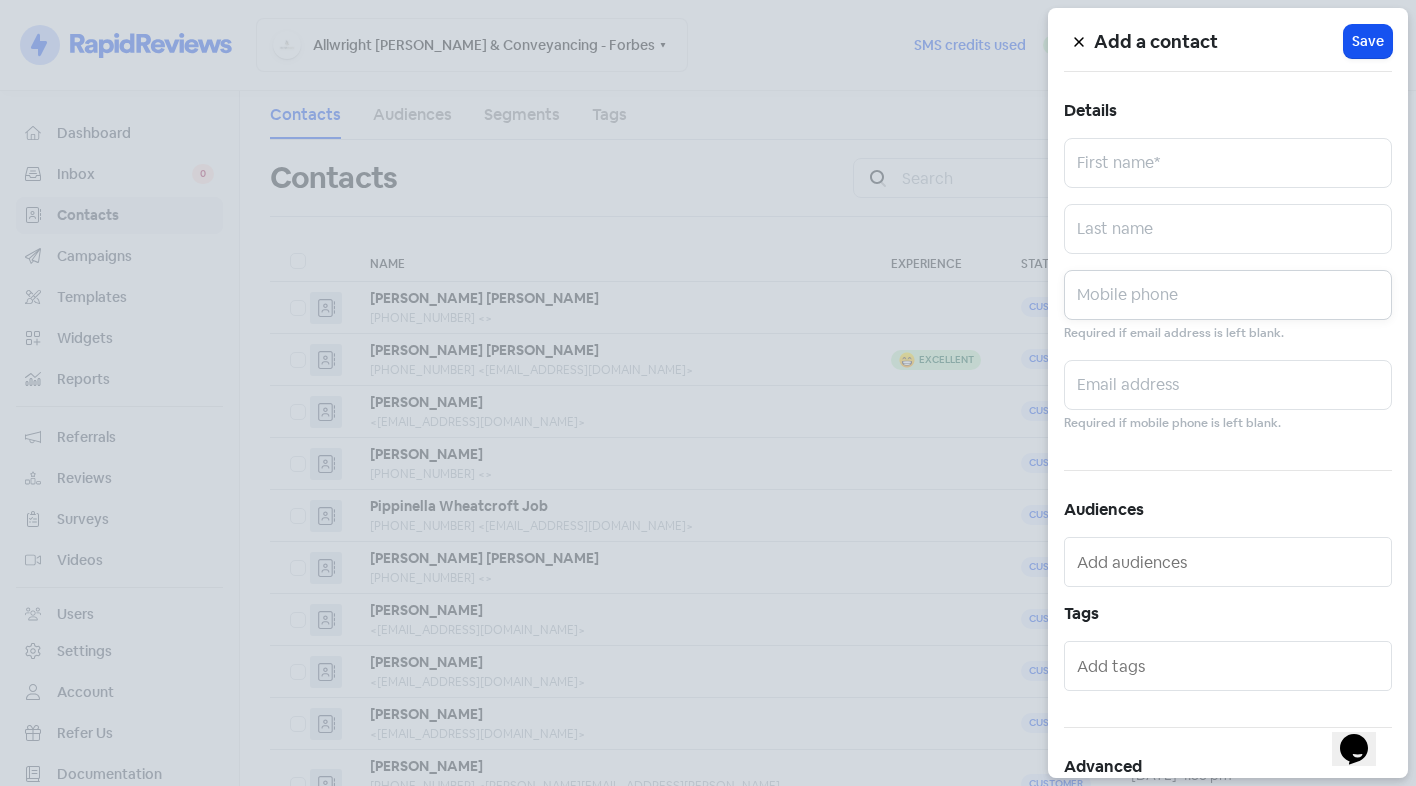 click at bounding box center (1228, 295) 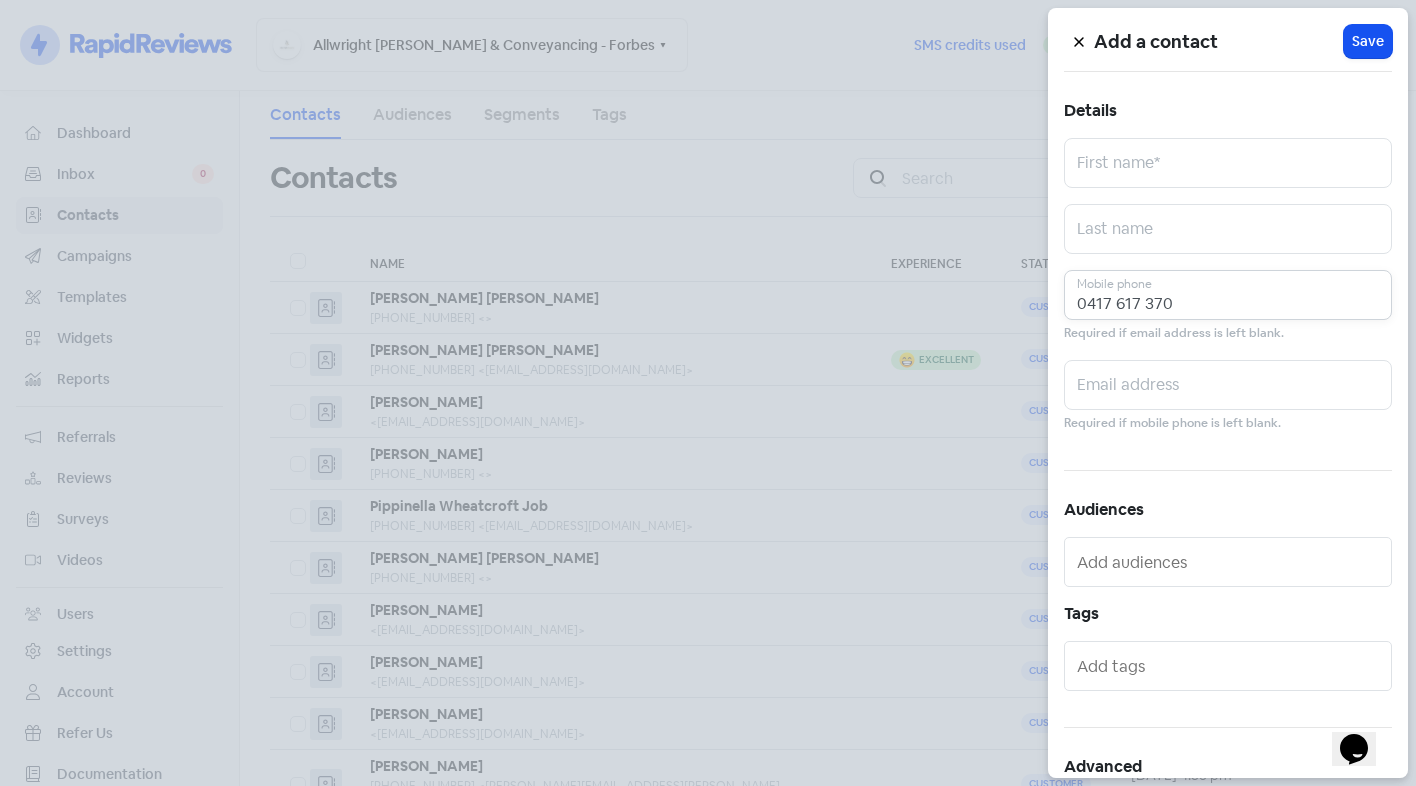 type on "0417 617 370" 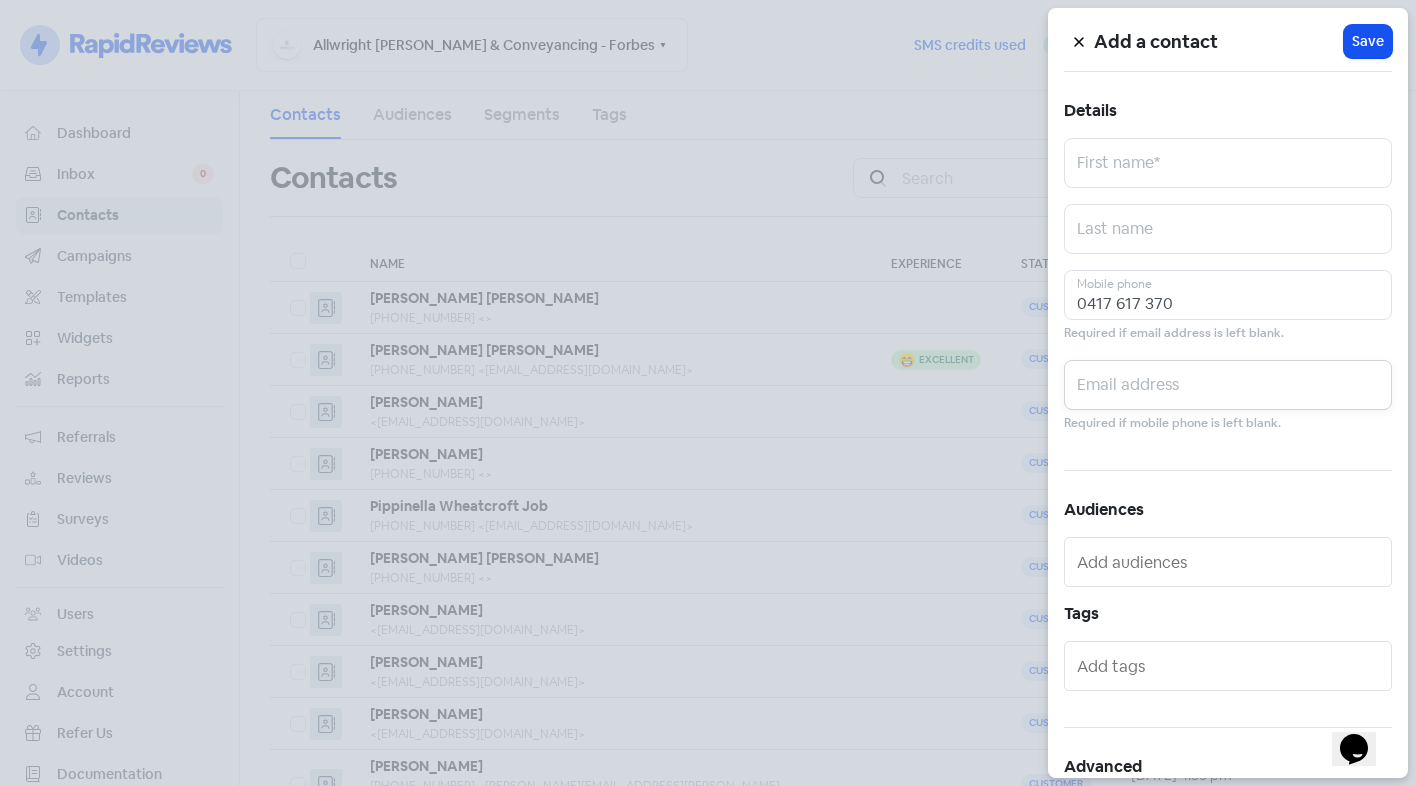 click at bounding box center [1228, 385] 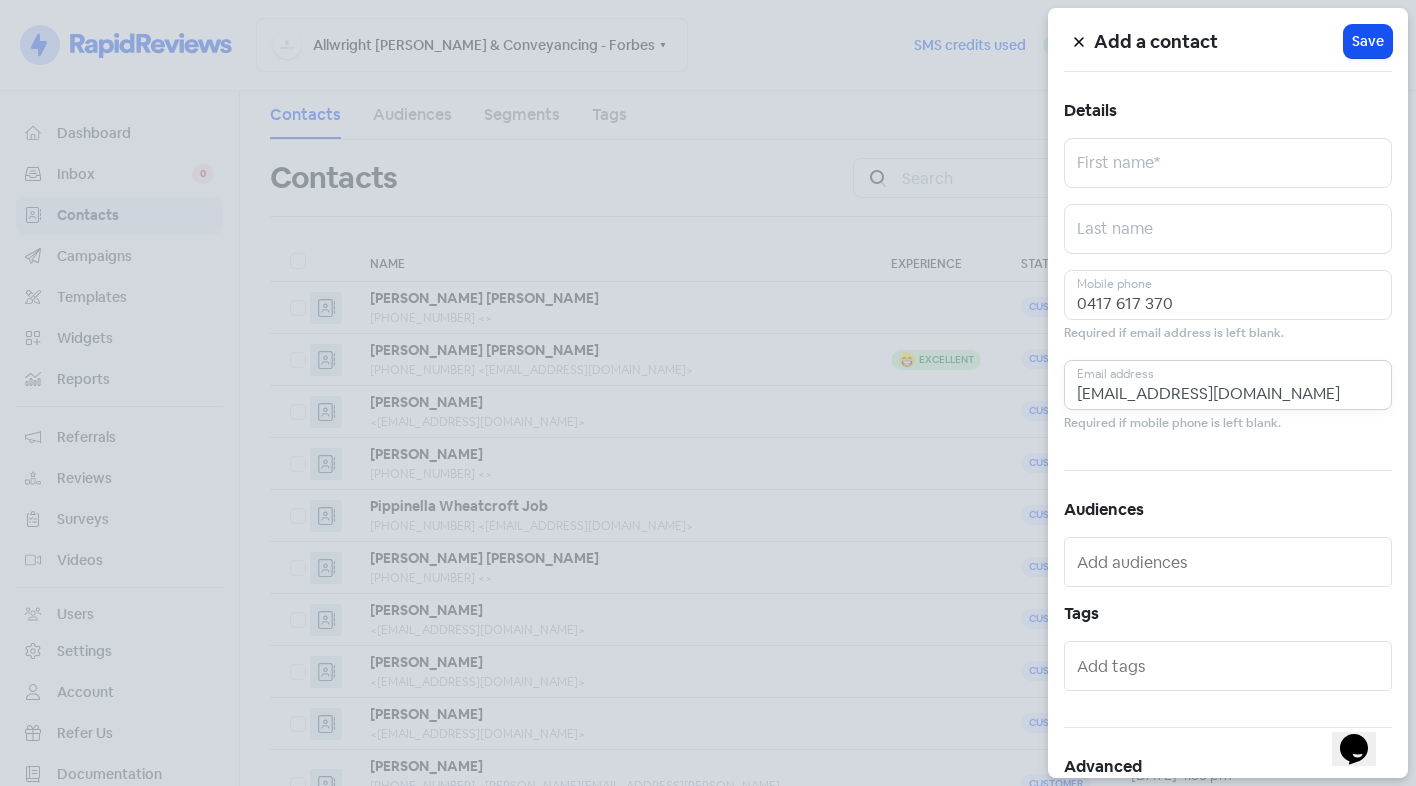 type on "jtziser@gmail.com" 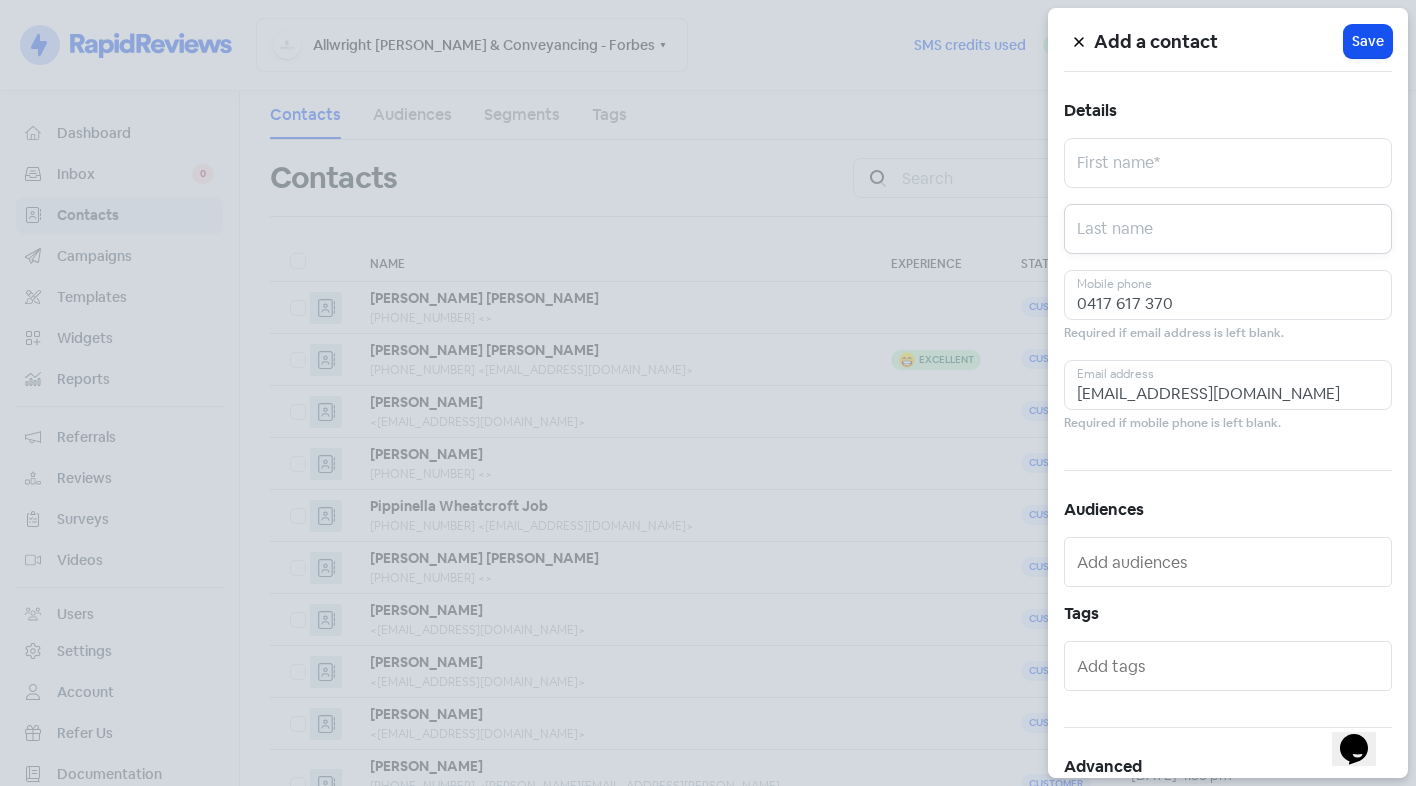click at bounding box center [1228, 229] 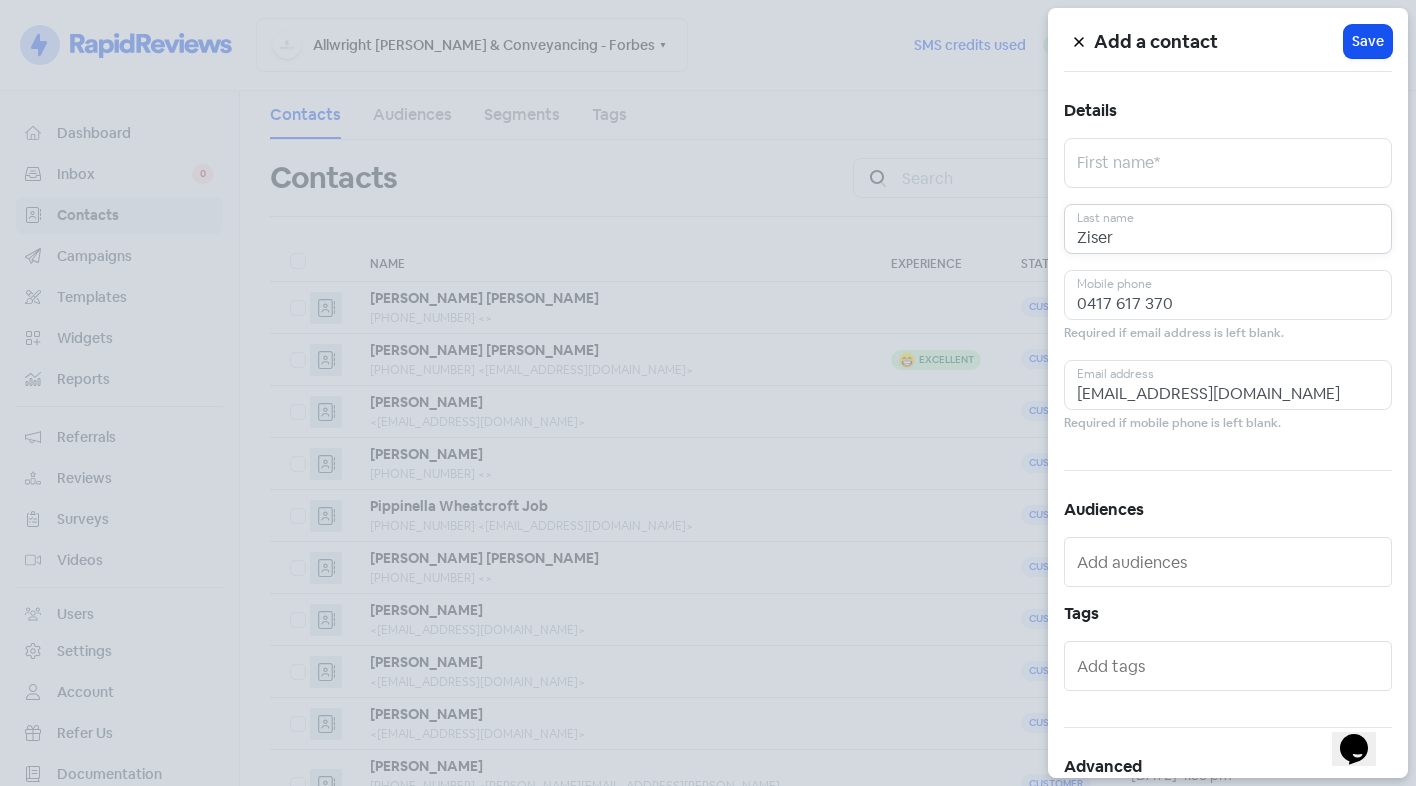 type on "Ziser" 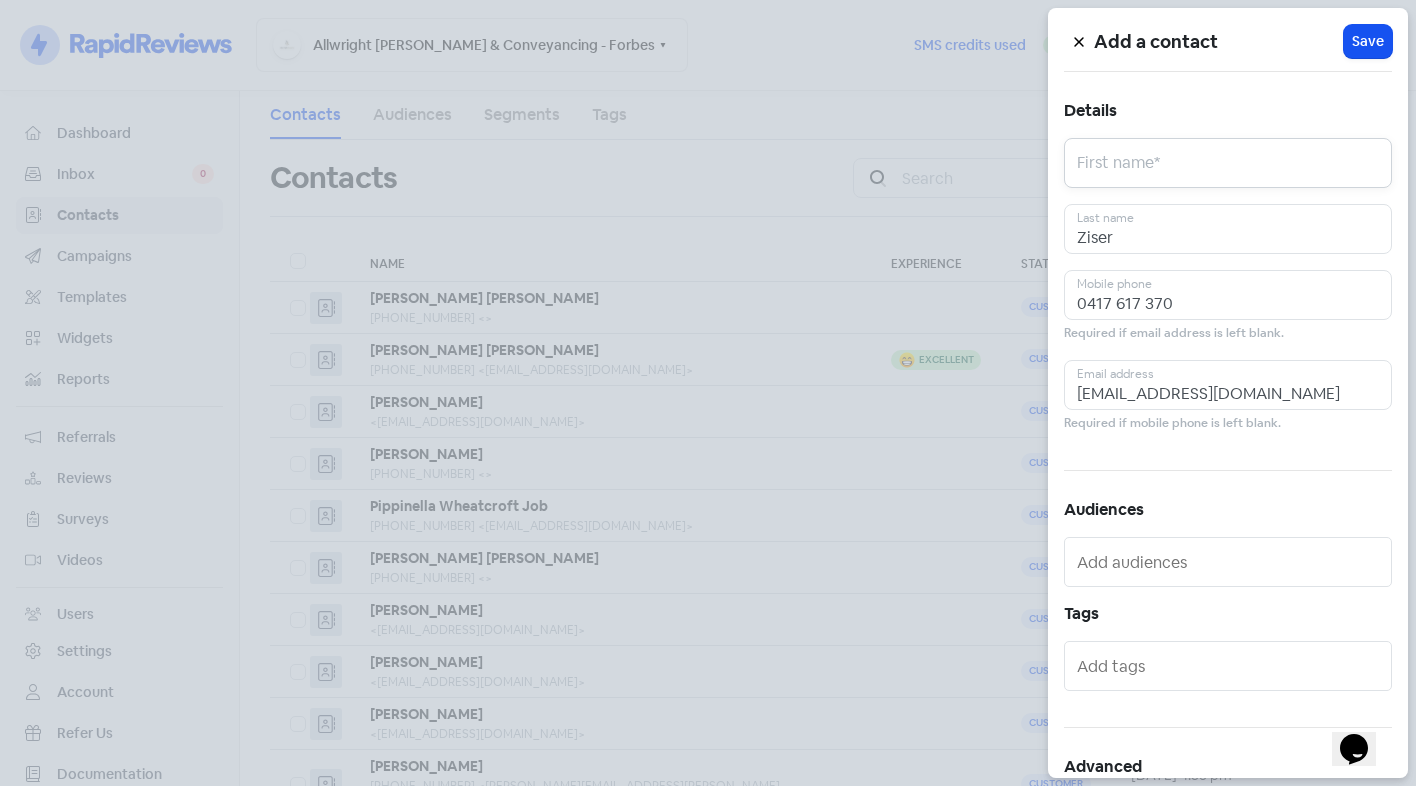 click at bounding box center [1228, 163] 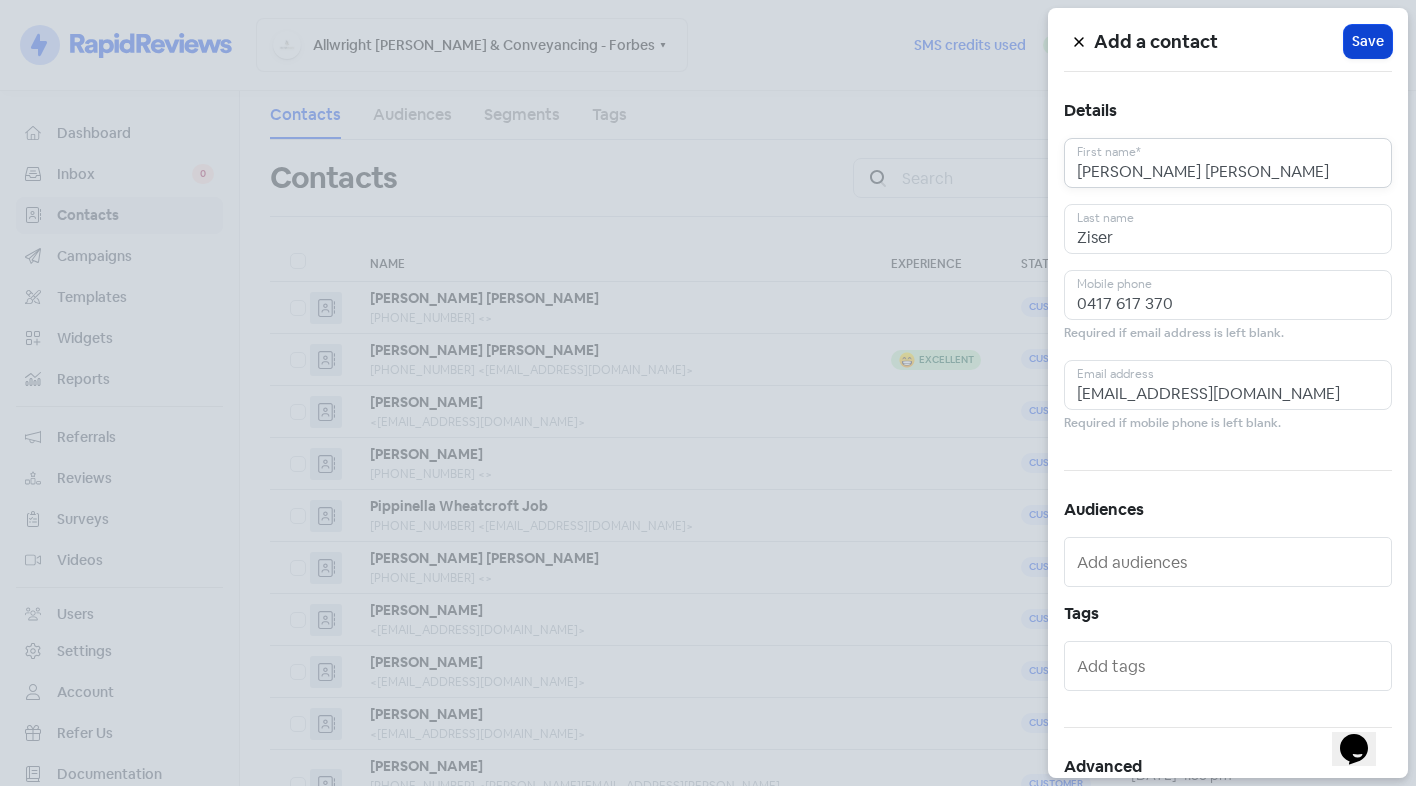 type on "Joshua Robert" 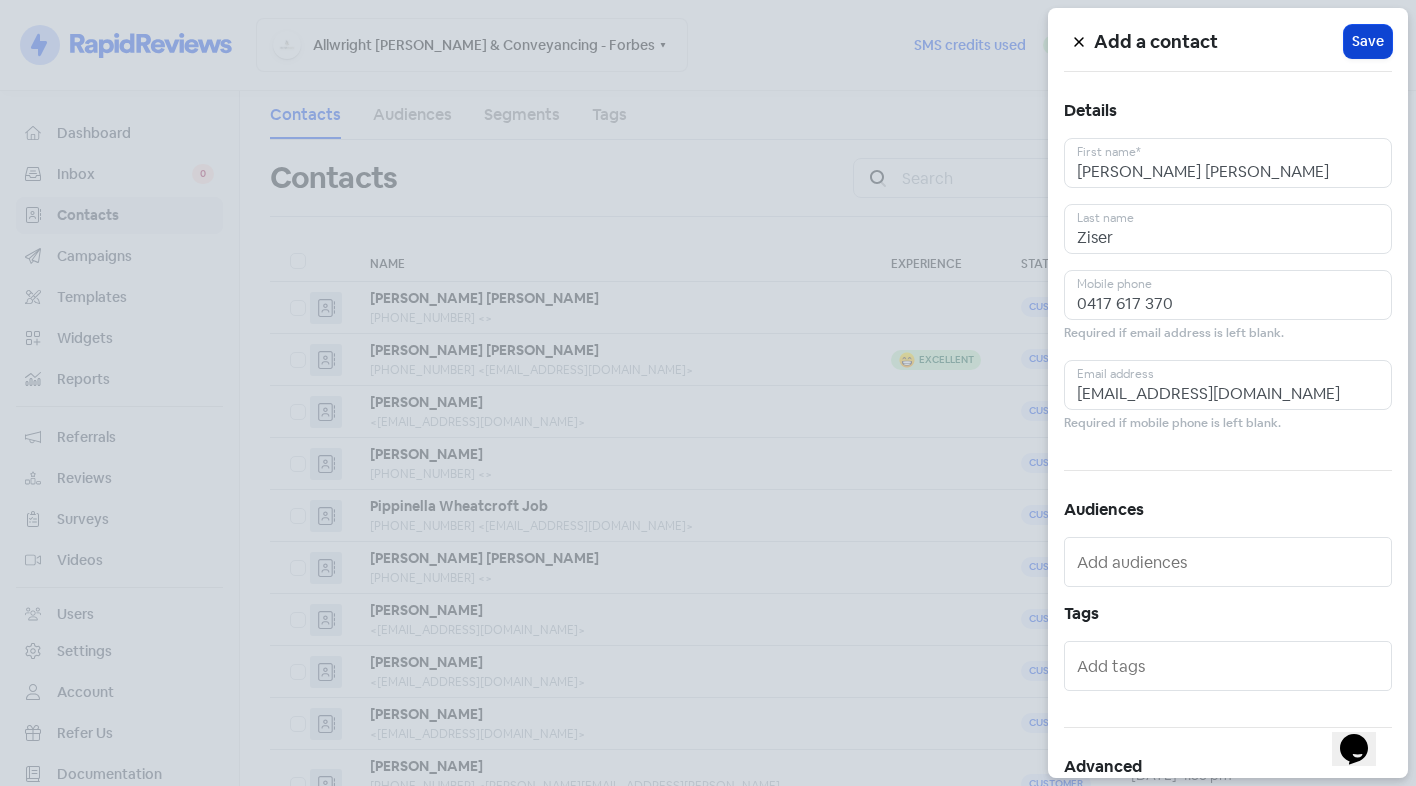 click on "Save" at bounding box center (1368, 41) 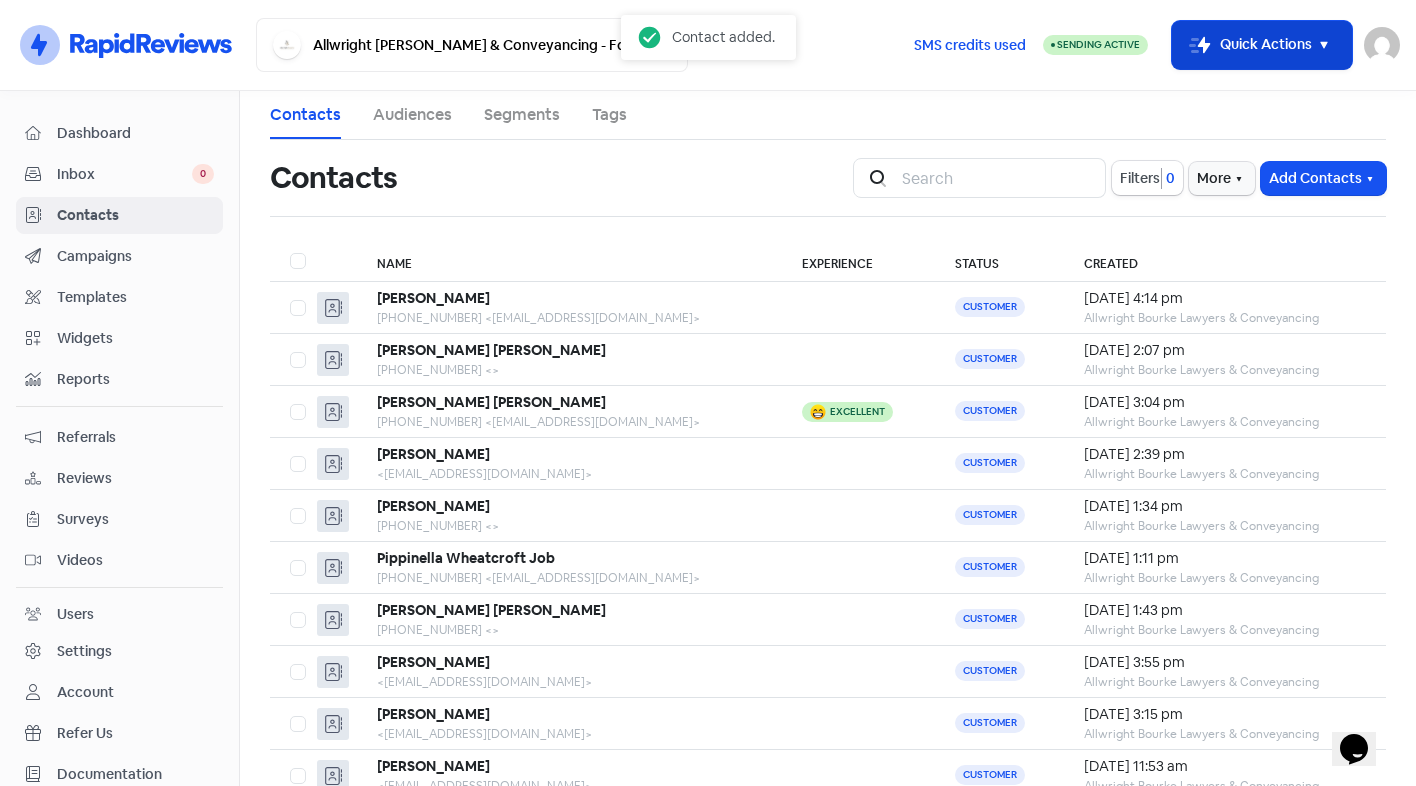 click on "Icon For Thunder-move  Quick Actions" at bounding box center [1262, 45] 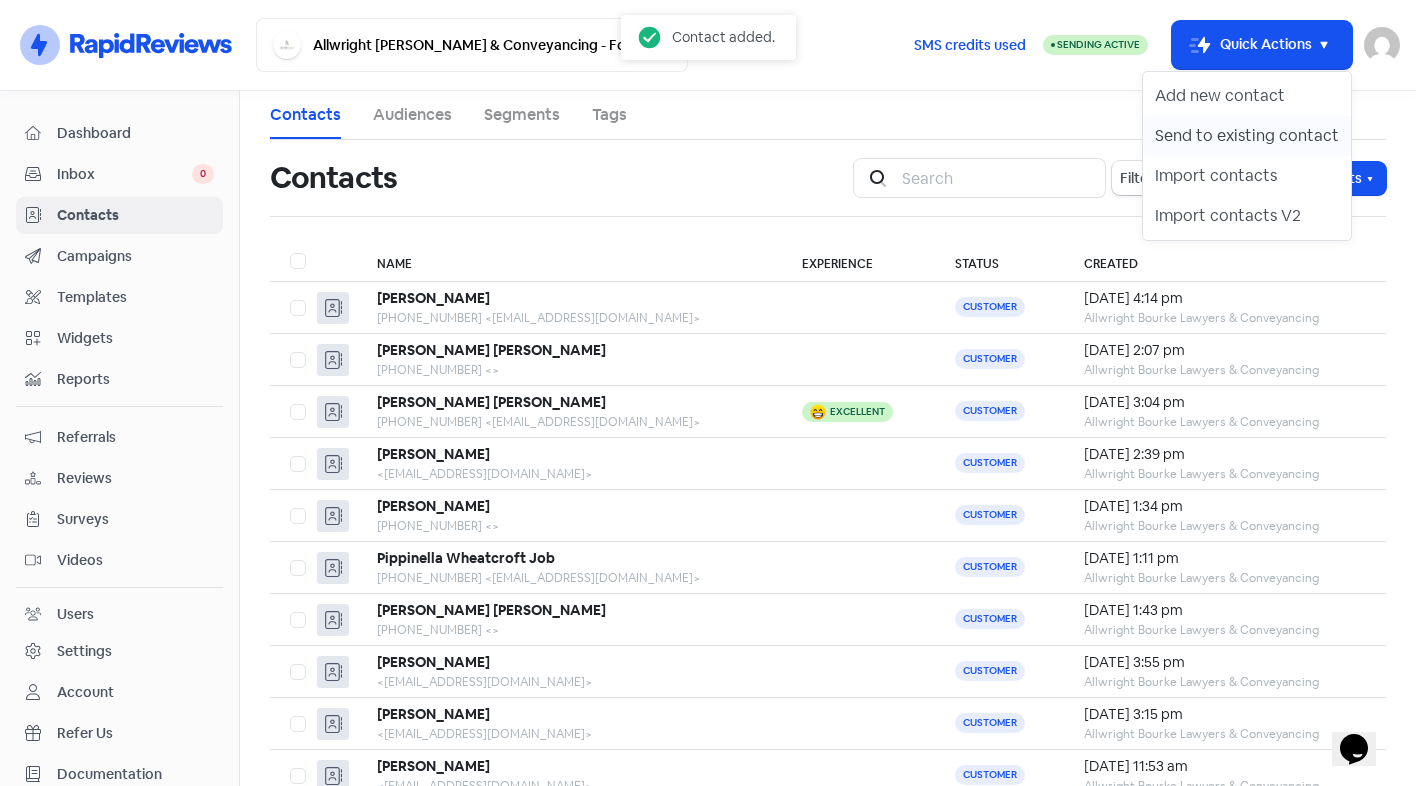 click on "Send to existing contact" at bounding box center [1247, 136] 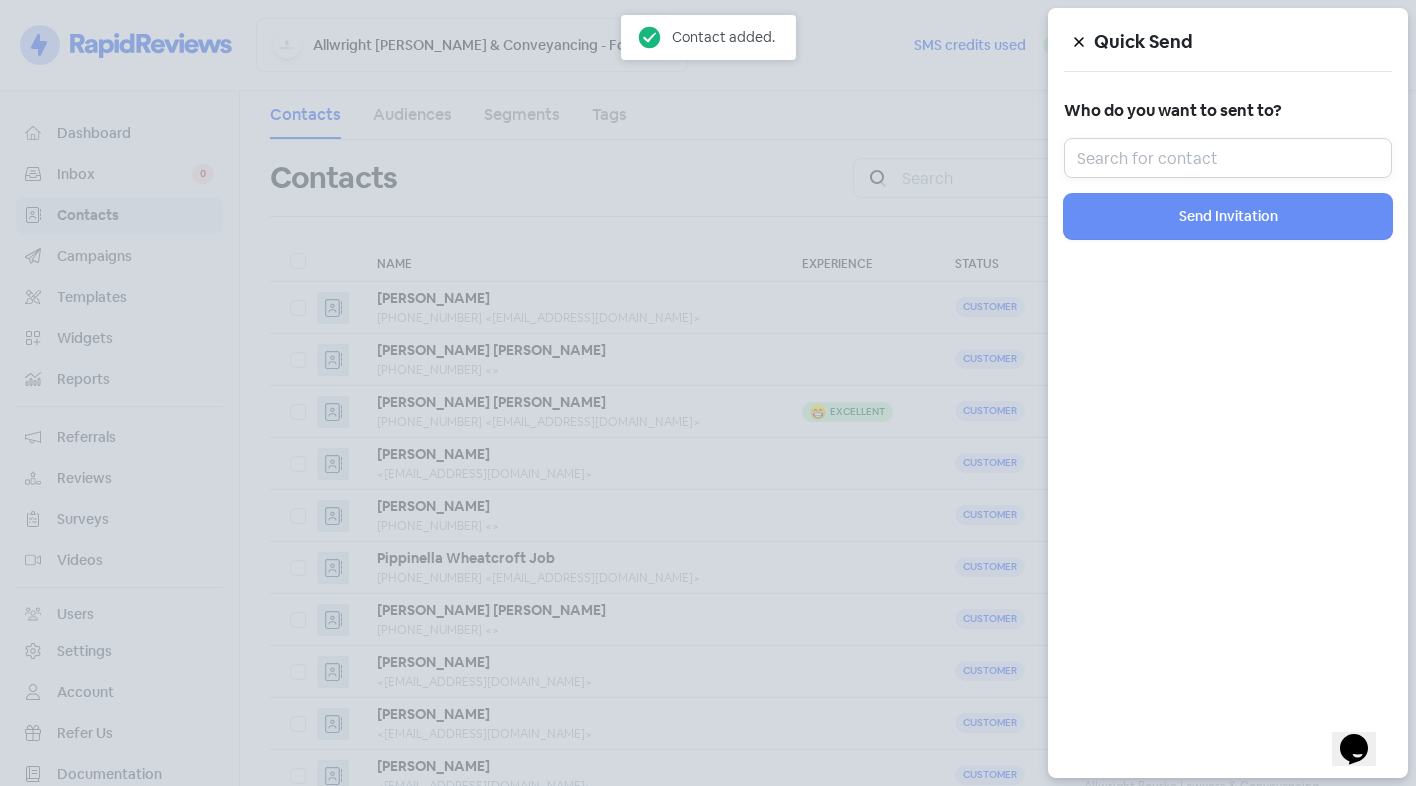 click at bounding box center (1228, 158) 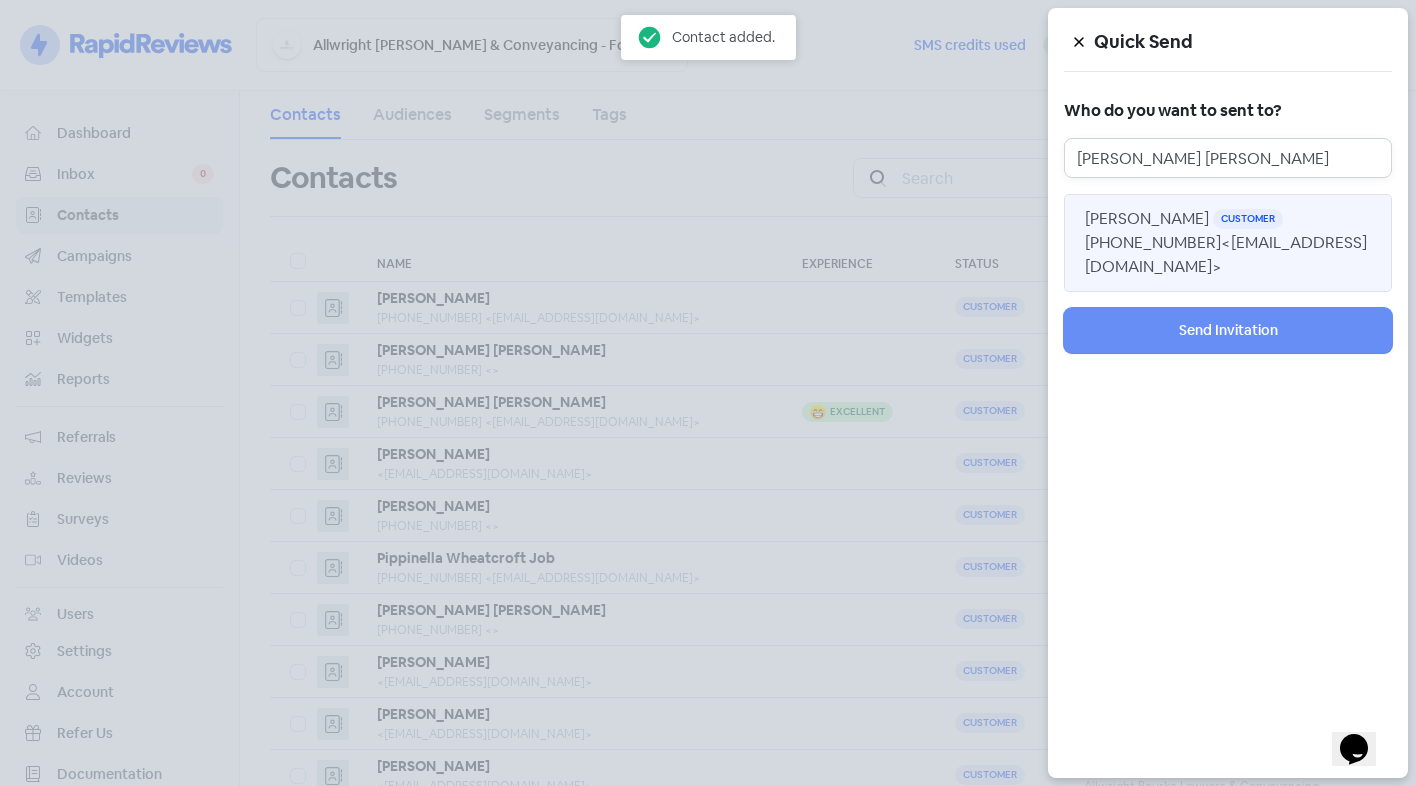 type on "Joshua Robert" 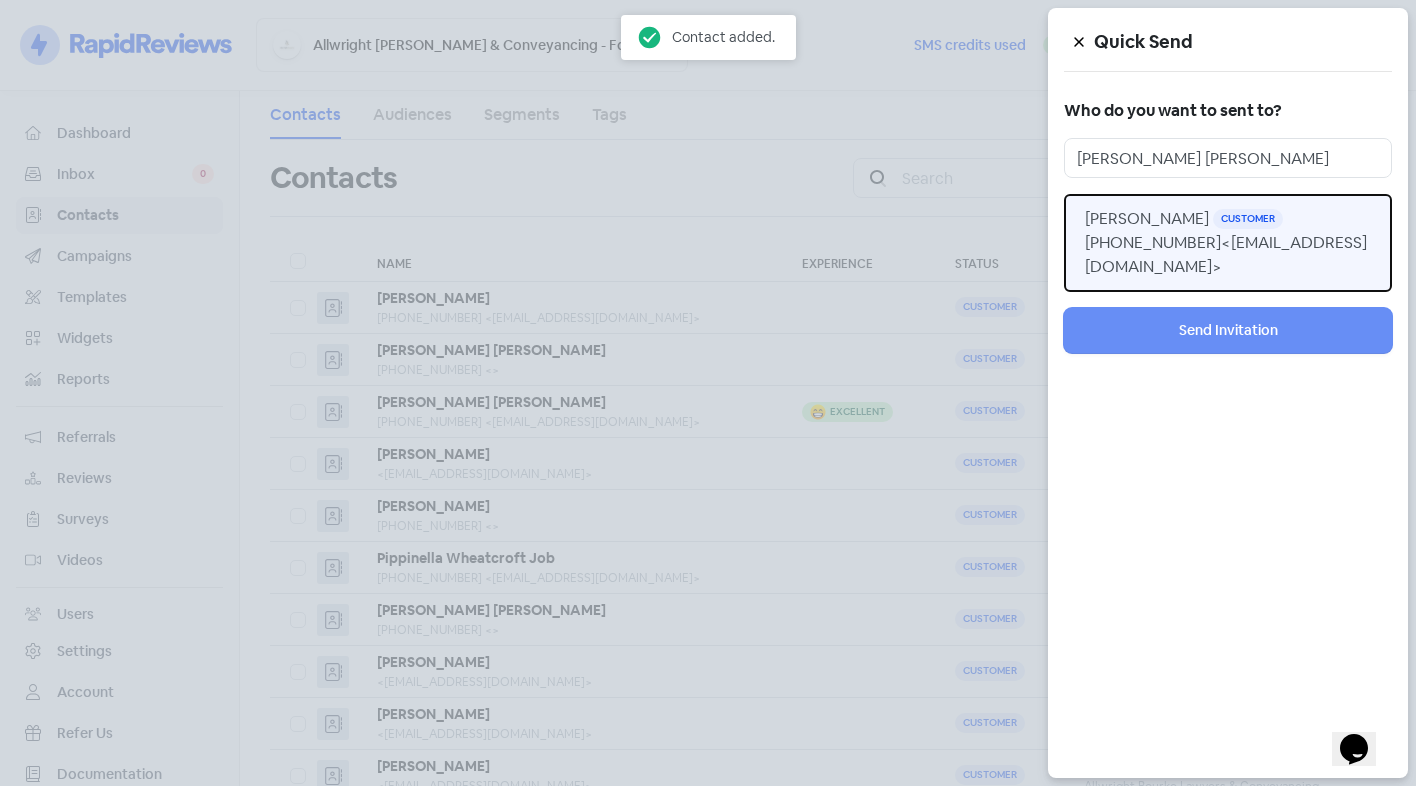 click on "<jtziser@gmail.com>" at bounding box center (1226, 254) 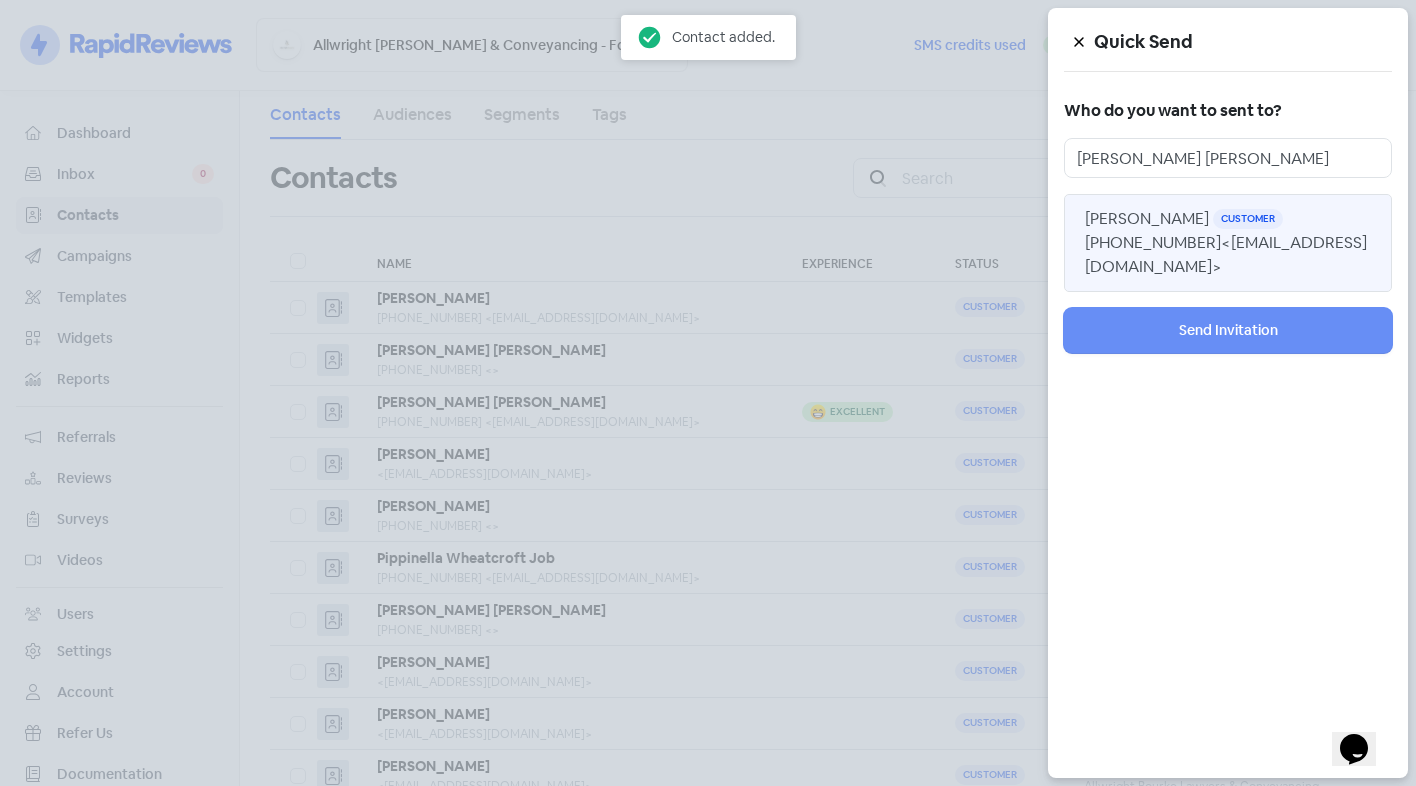 type 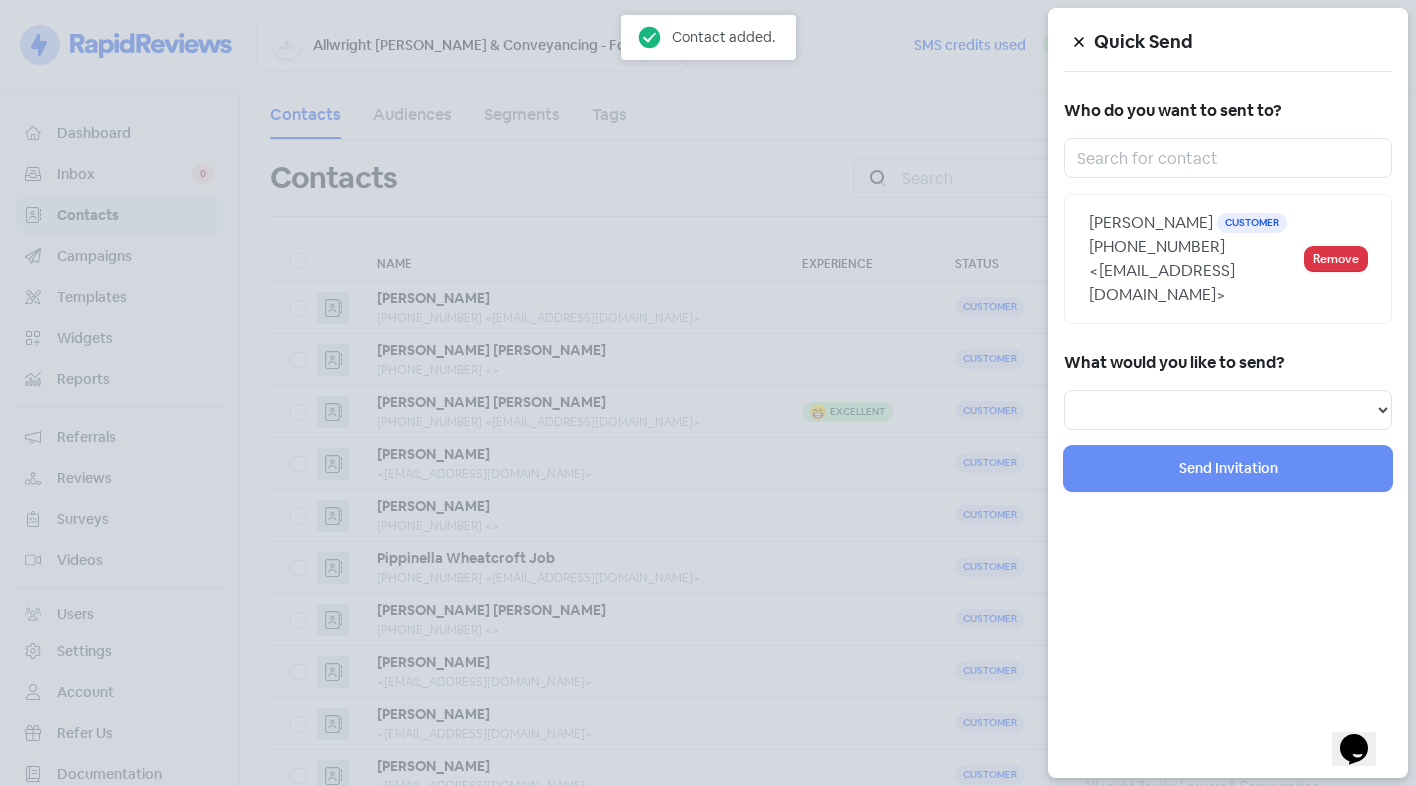 click on "What would you like to send?" at bounding box center (1228, 363) 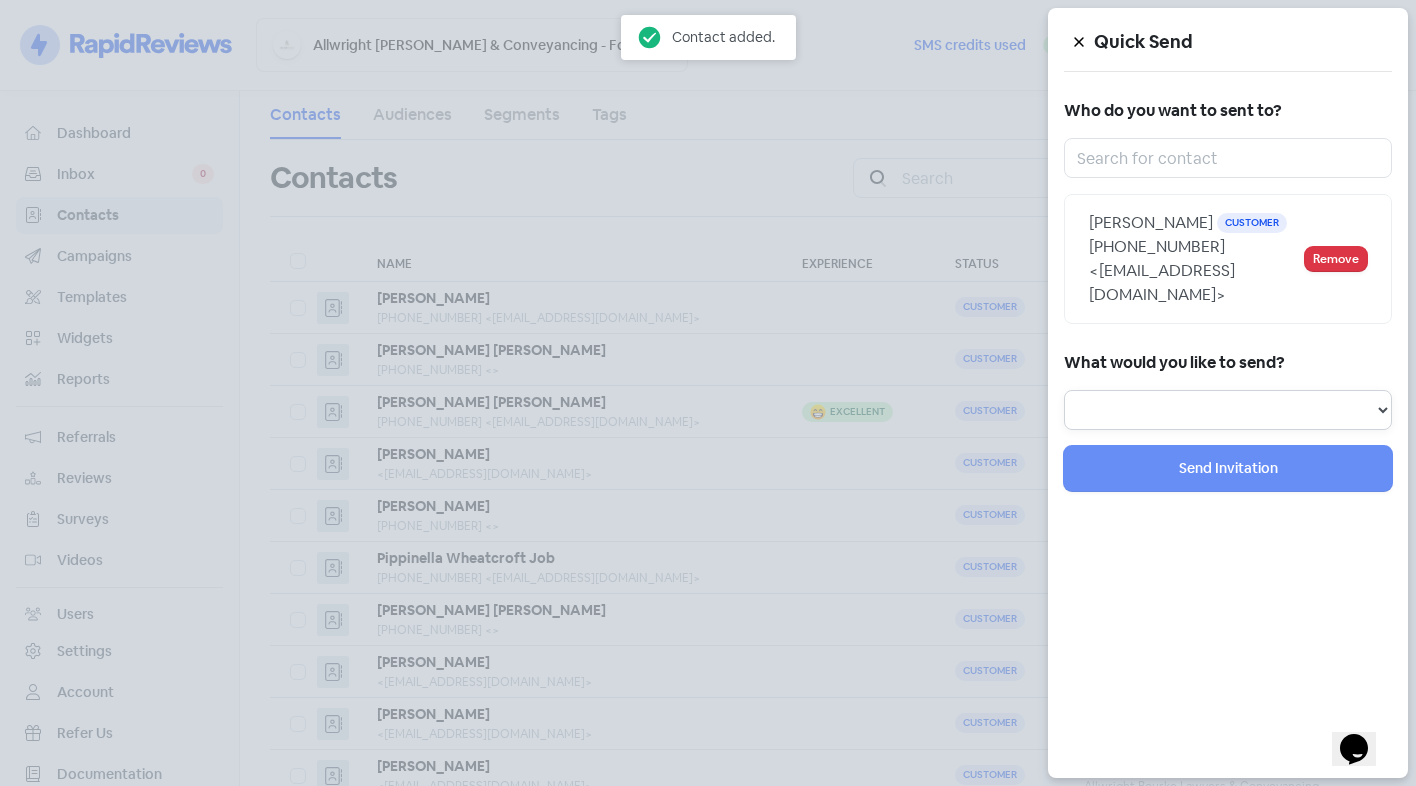 click on "Review Invitation Referral Invitation Survey Invitation Video Invitation" at bounding box center [1228, 410] 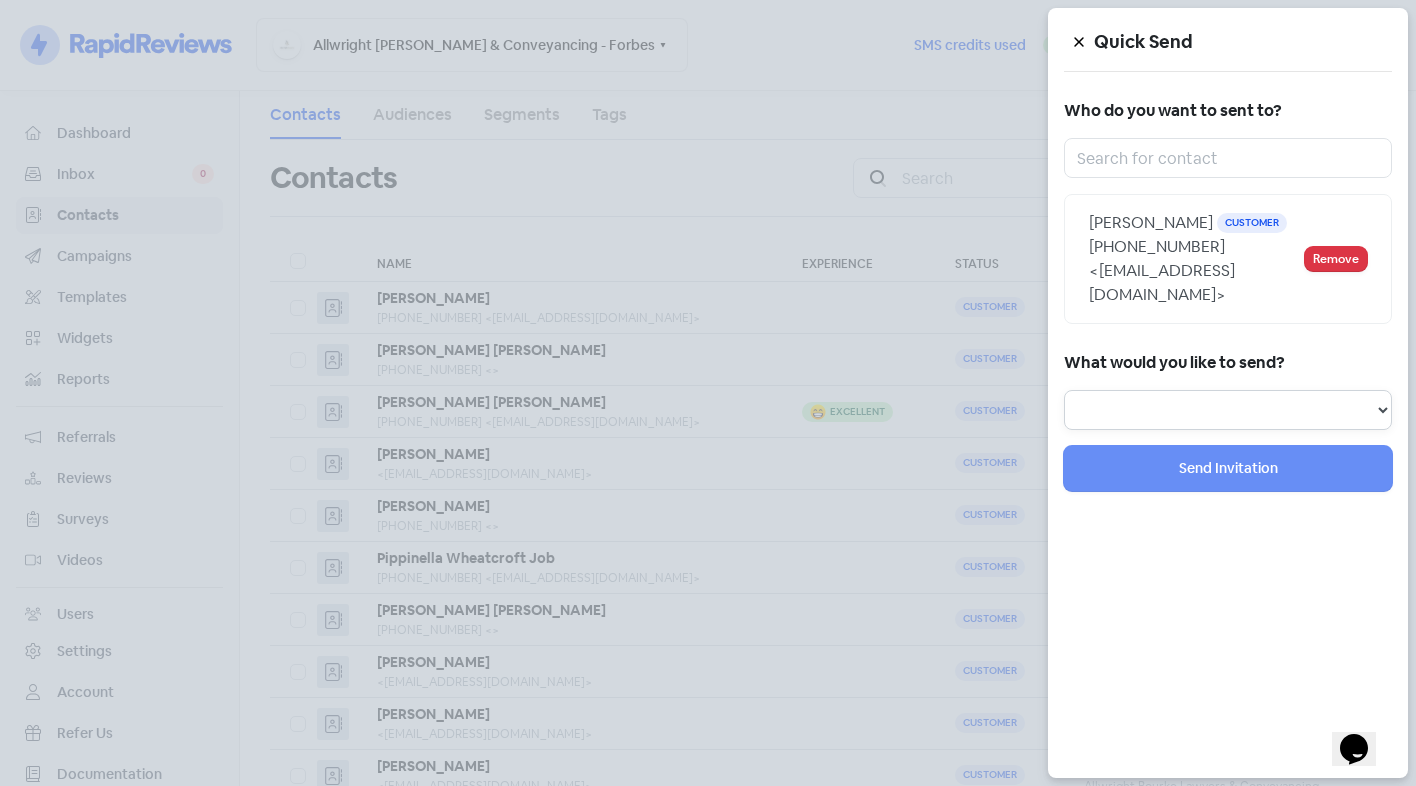 select on "referral" 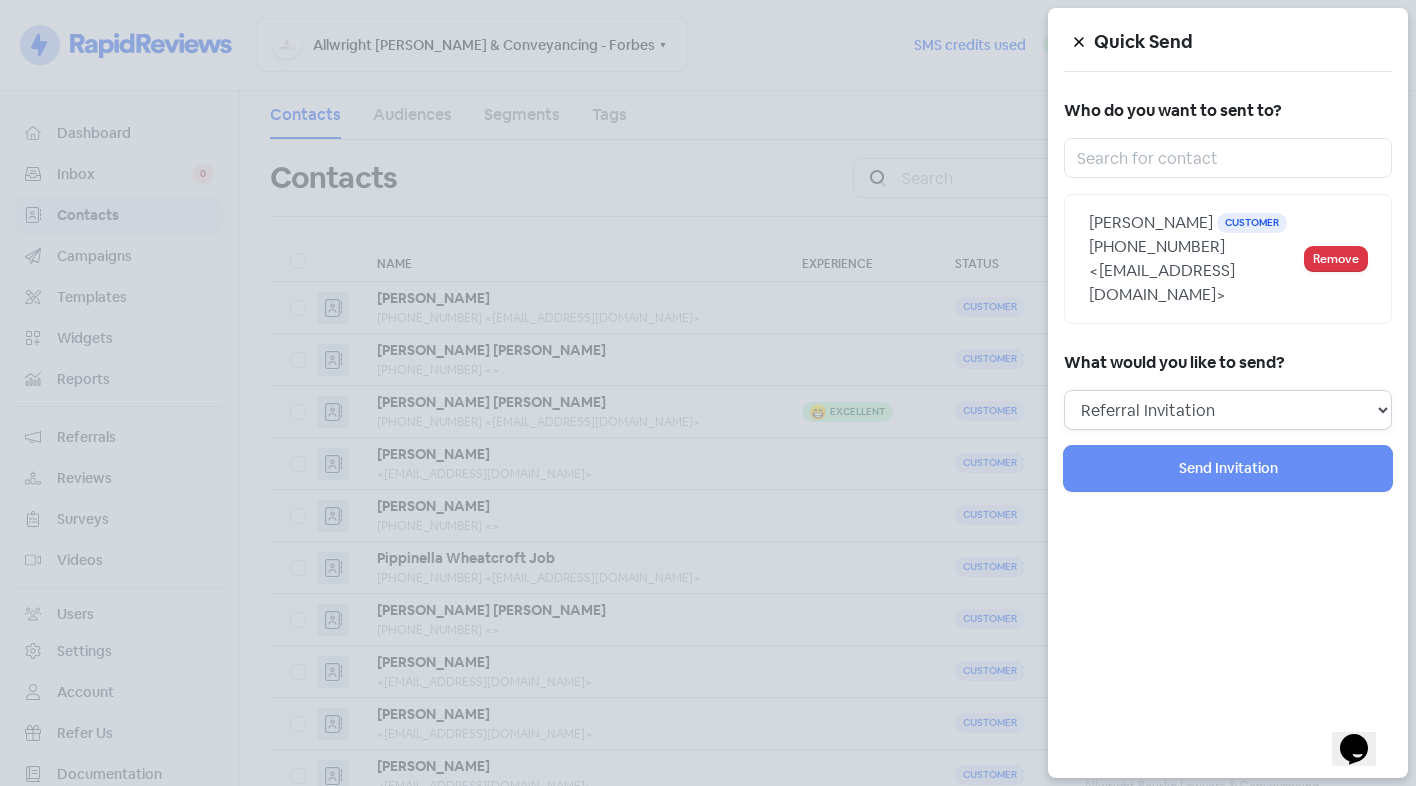 click on "Review Invitation Referral Invitation Survey Invitation Video Invitation" at bounding box center (1228, 410) 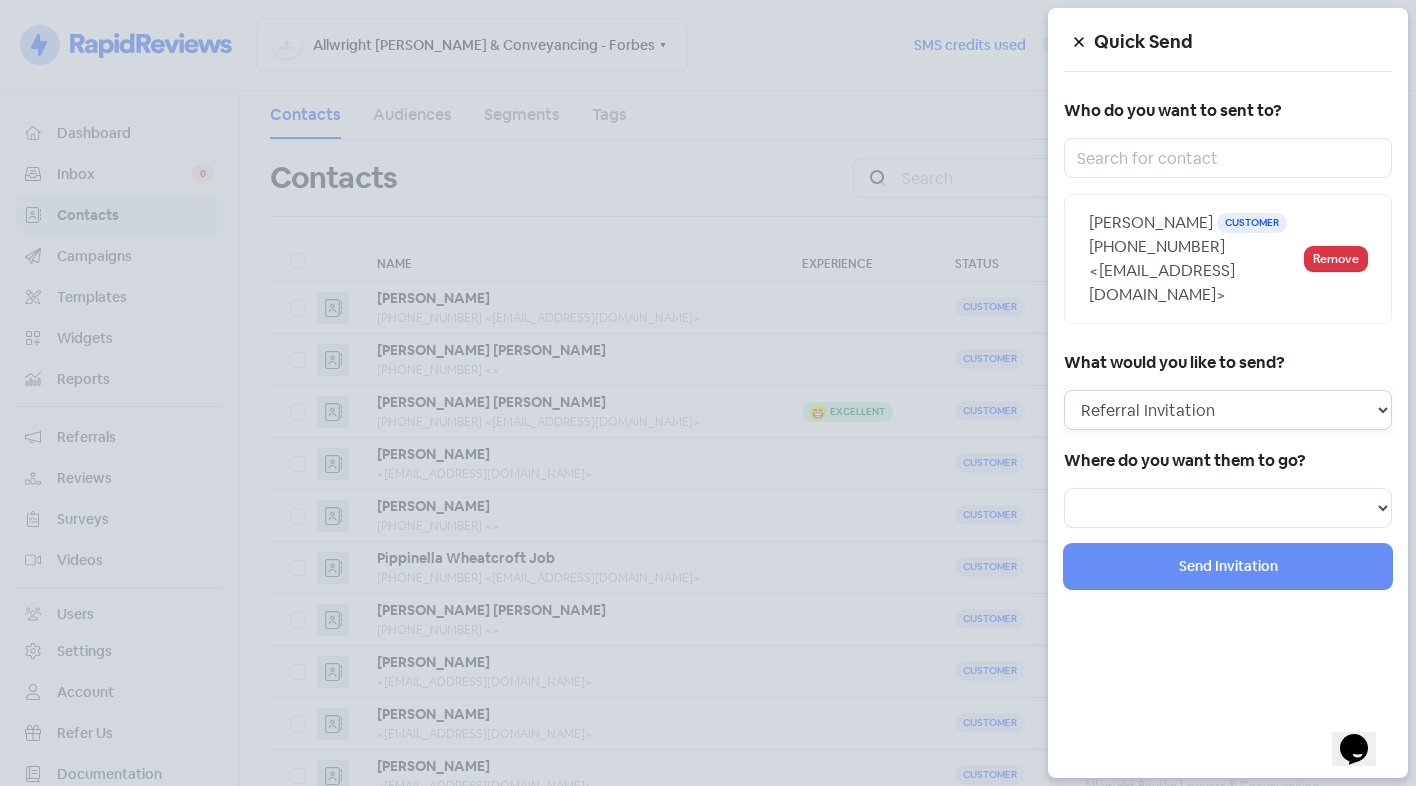 click on "Review Invitation Referral Invitation Survey Invitation Video Invitation" at bounding box center (1228, 410) 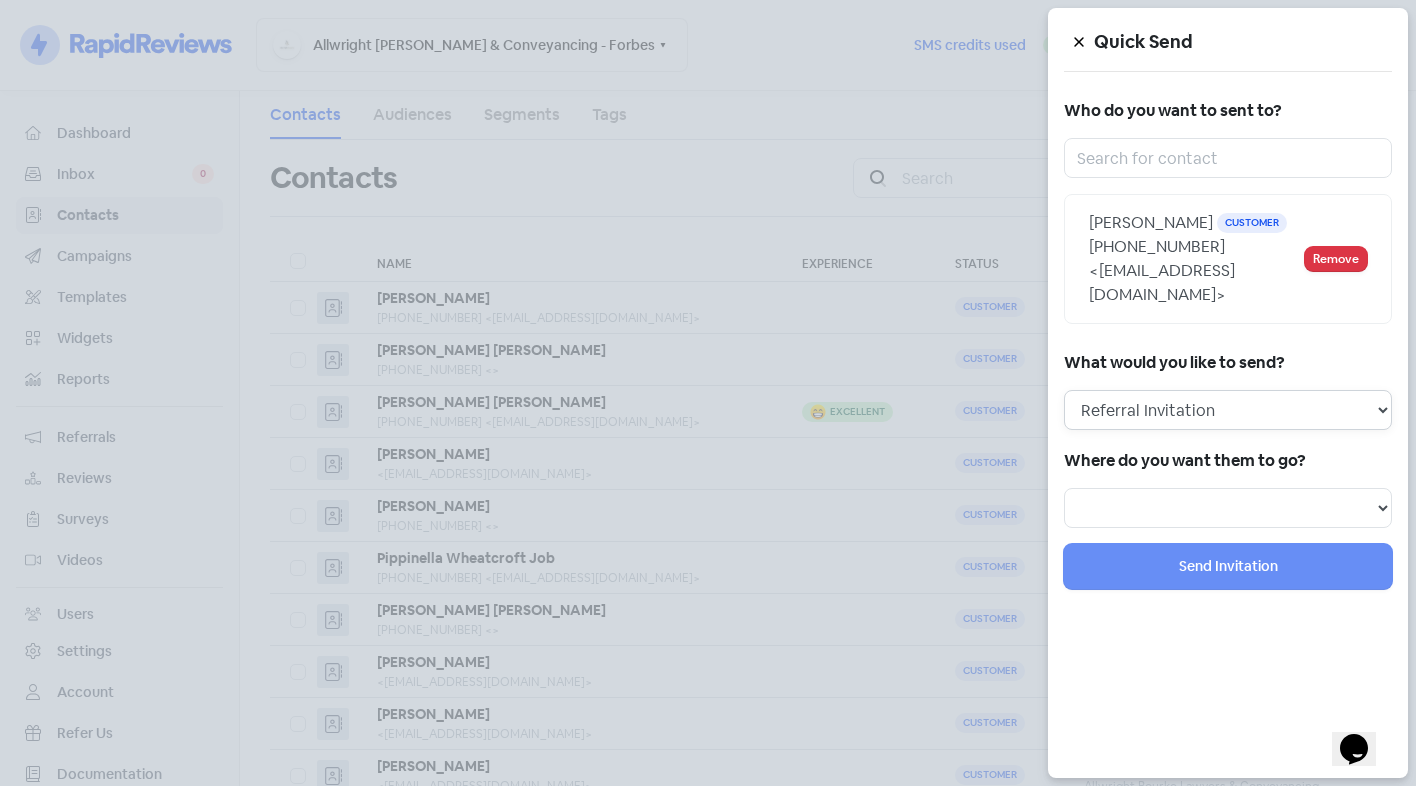 select on "review" 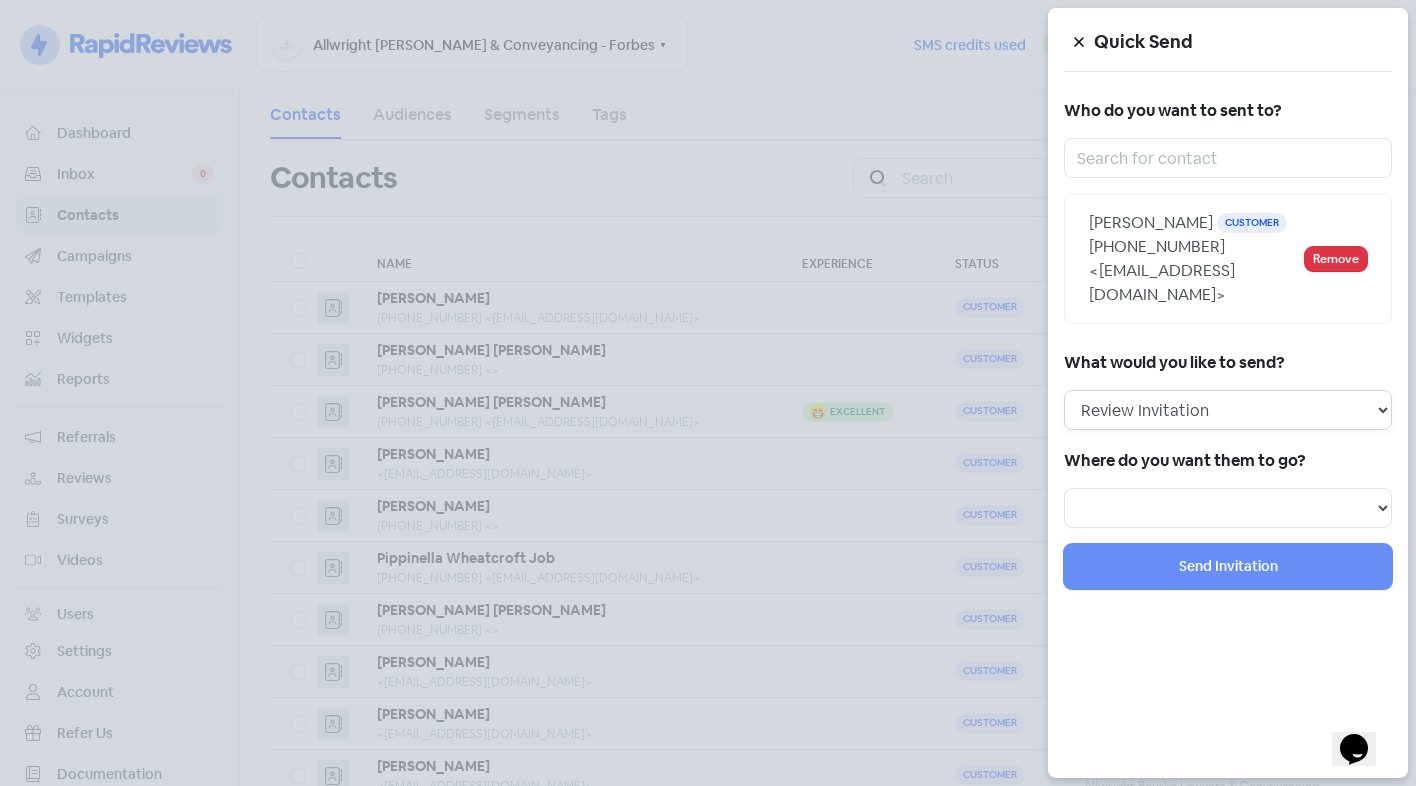 click on "Review Invitation Referral Invitation Survey Invitation Video Invitation" at bounding box center (1228, 410) 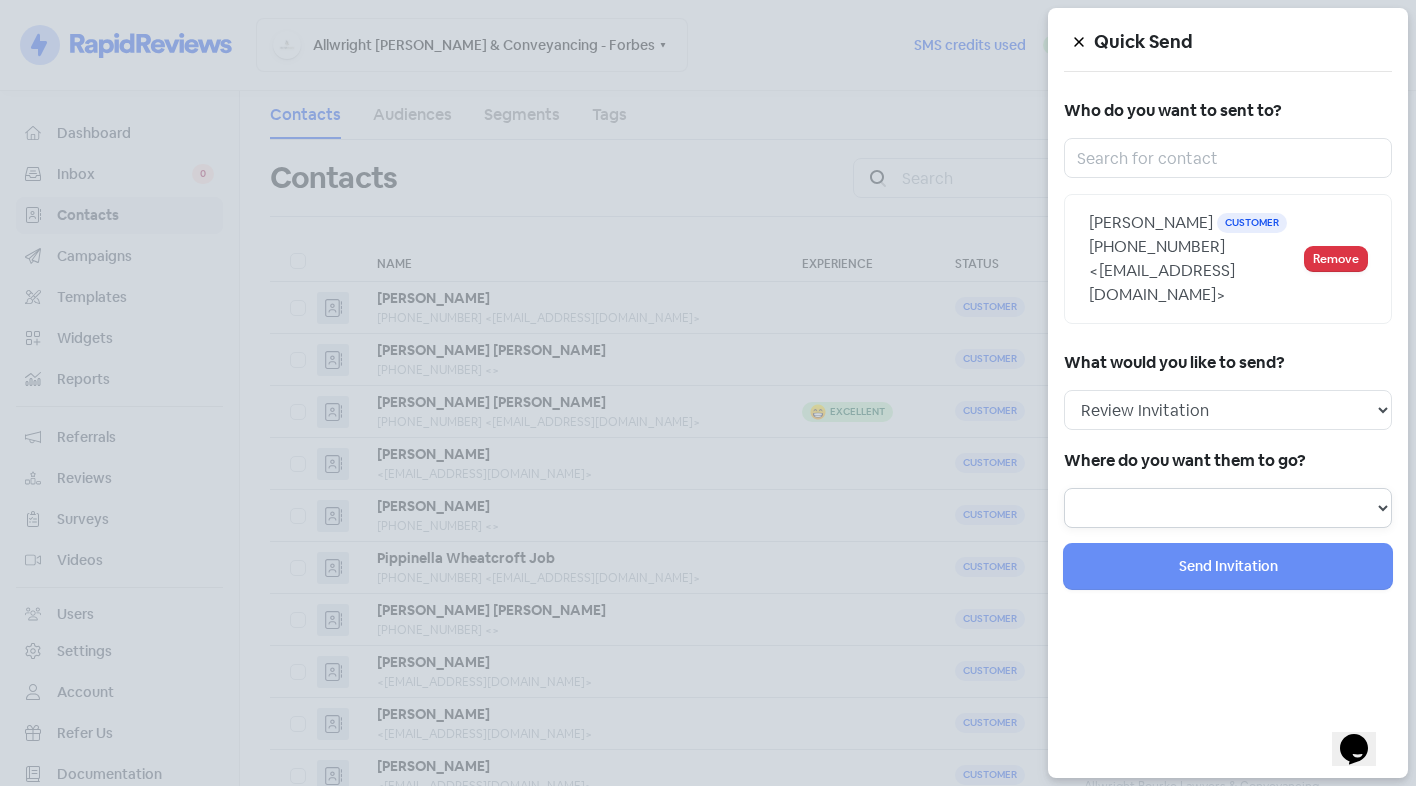 click on "Review form: Referral" at bounding box center [1228, 508] 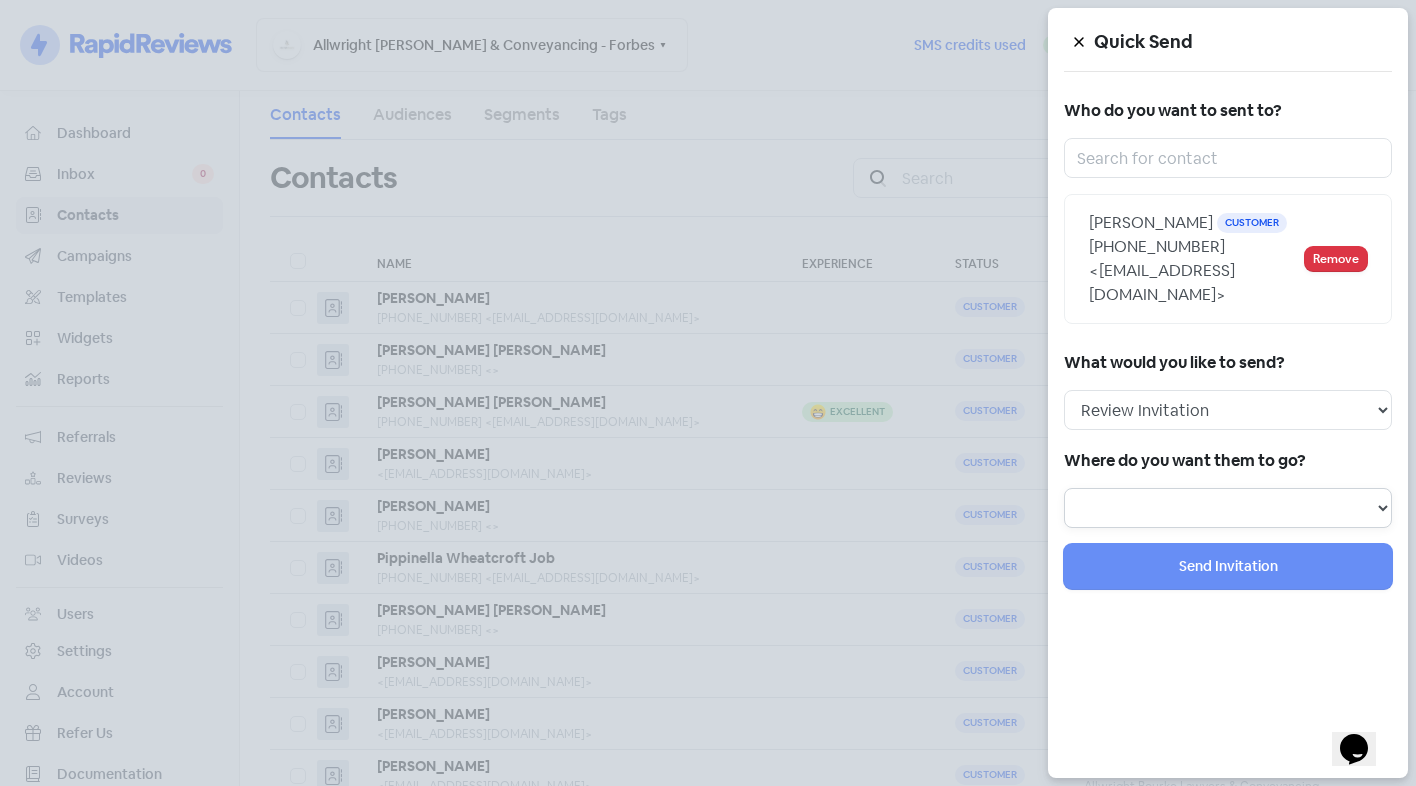 select on "292" 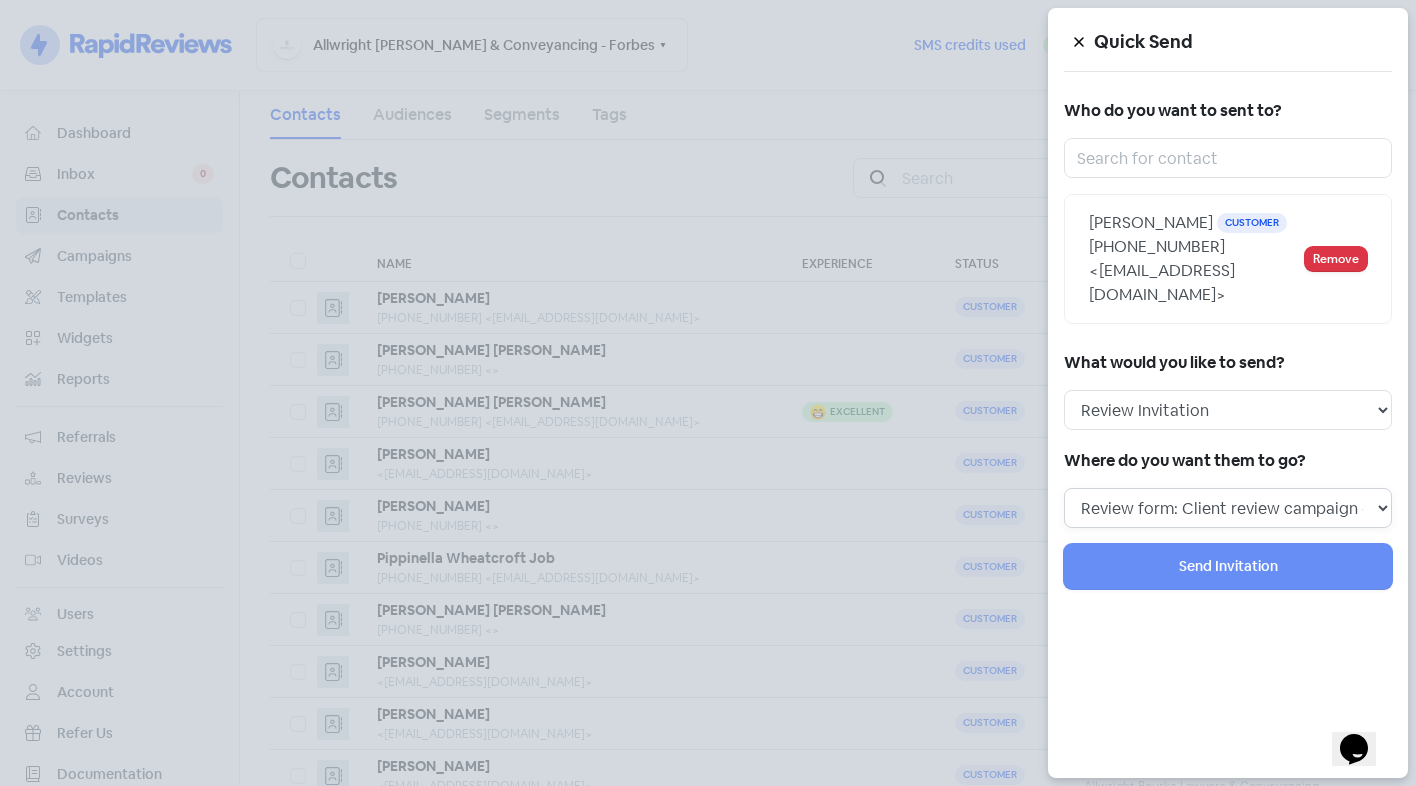 click on "Review form: Client review campaign - review form   Review form: Professionals review campaign - review form" at bounding box center (1228, 508) 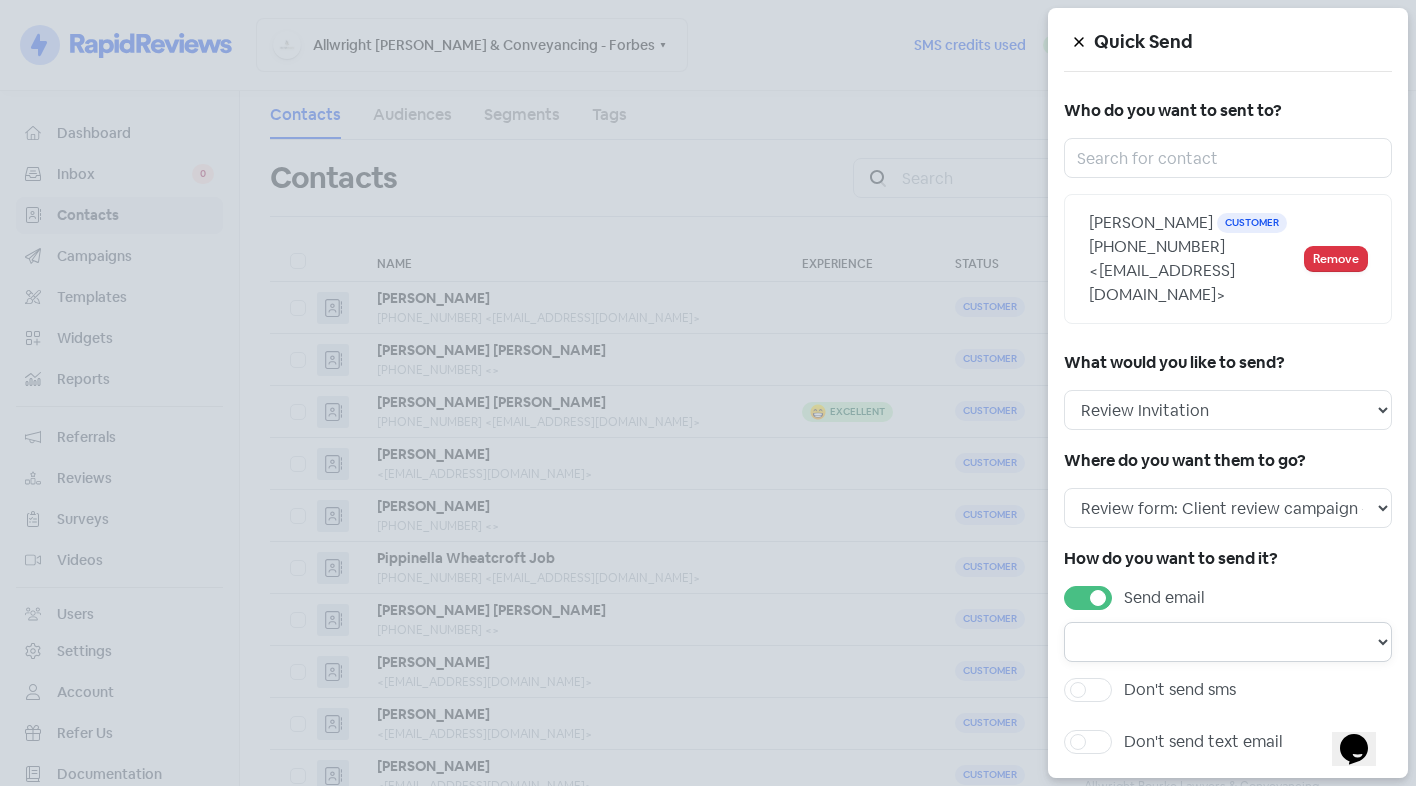 click on "Email template: Professional first email Email template: First email Email template: Second email Email template: Third email" at bounding box center (1228, 642) 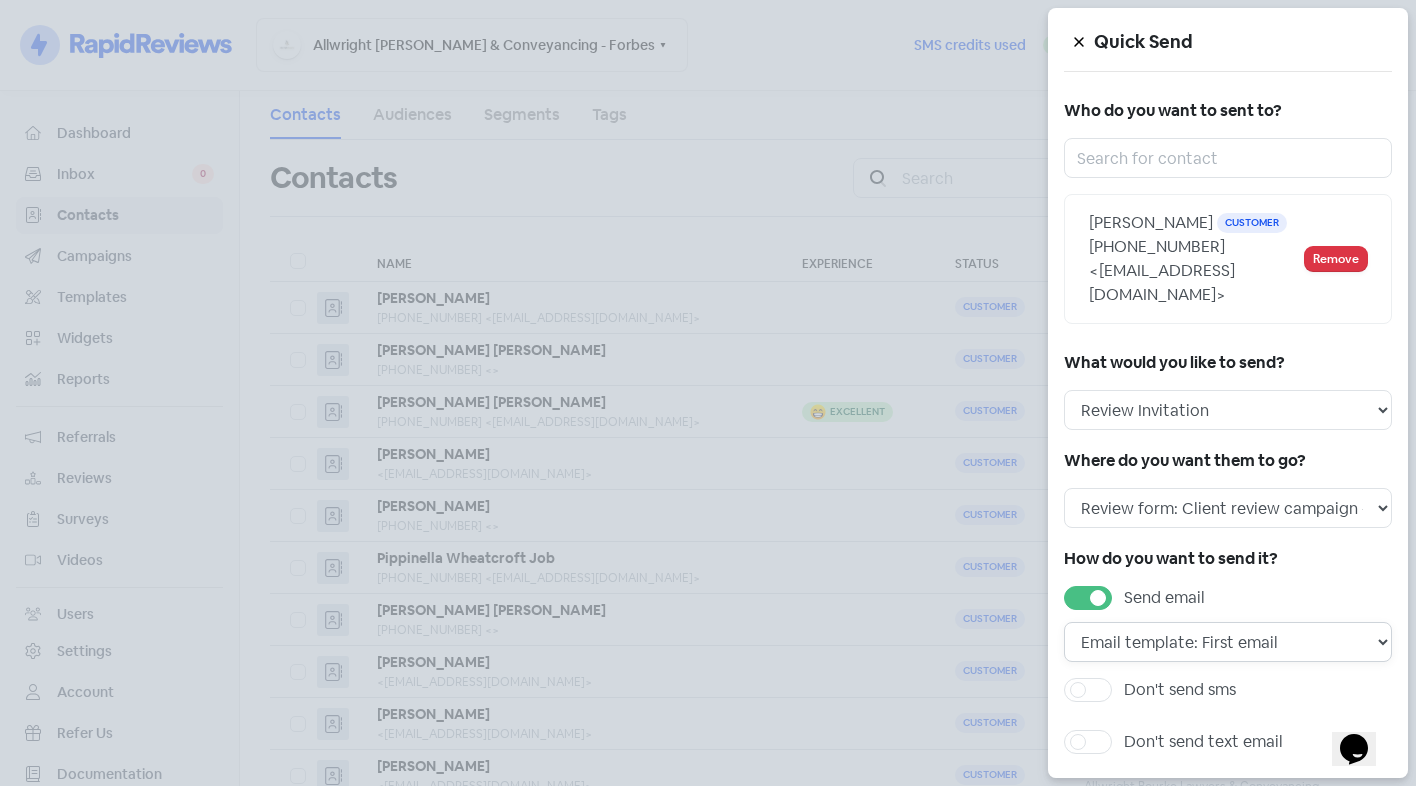 click on "Email template: Professional first email Email template: First email Email template: Second email Email template: Third email" at bounding box center (1228, 642) 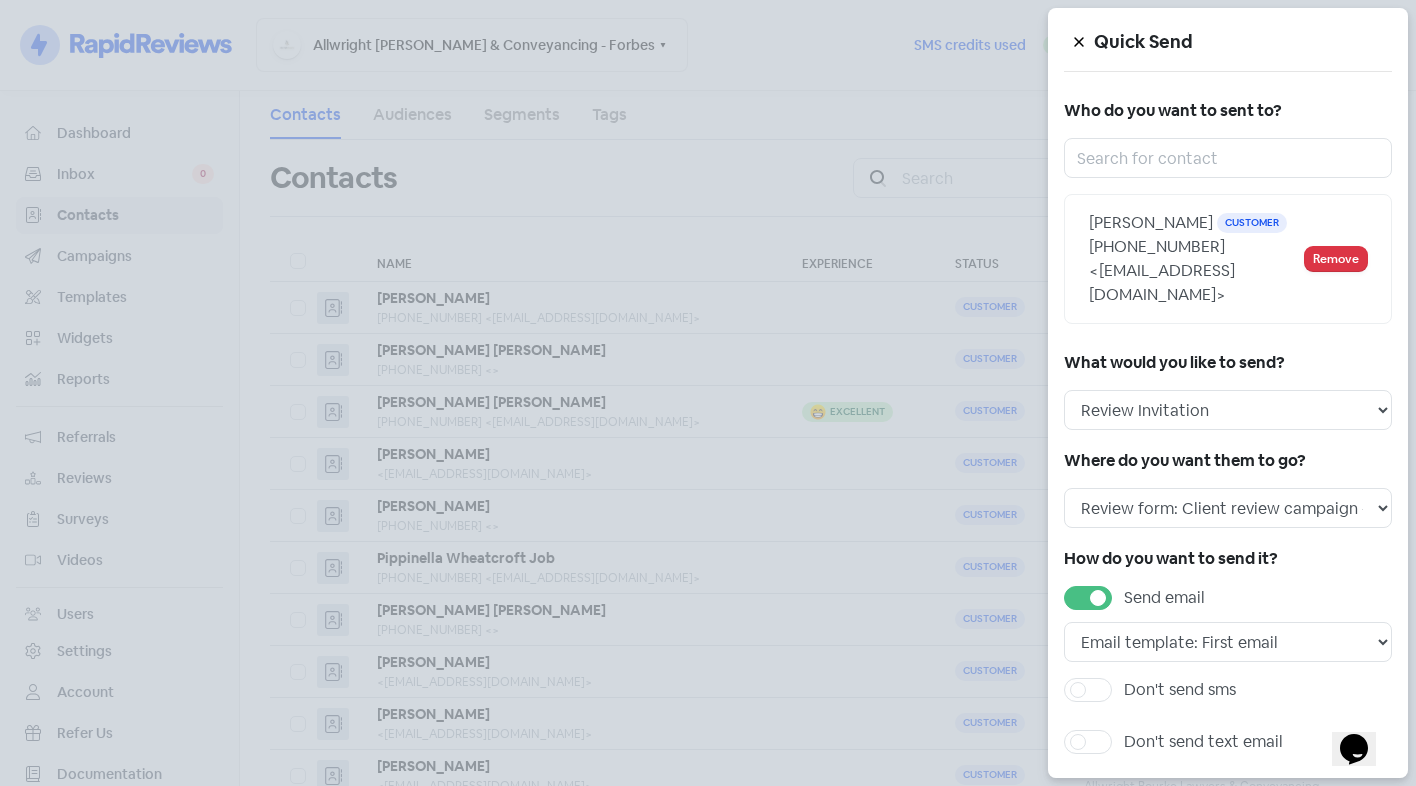 click on "Don't send sms" at bounding box center (1180, 690) 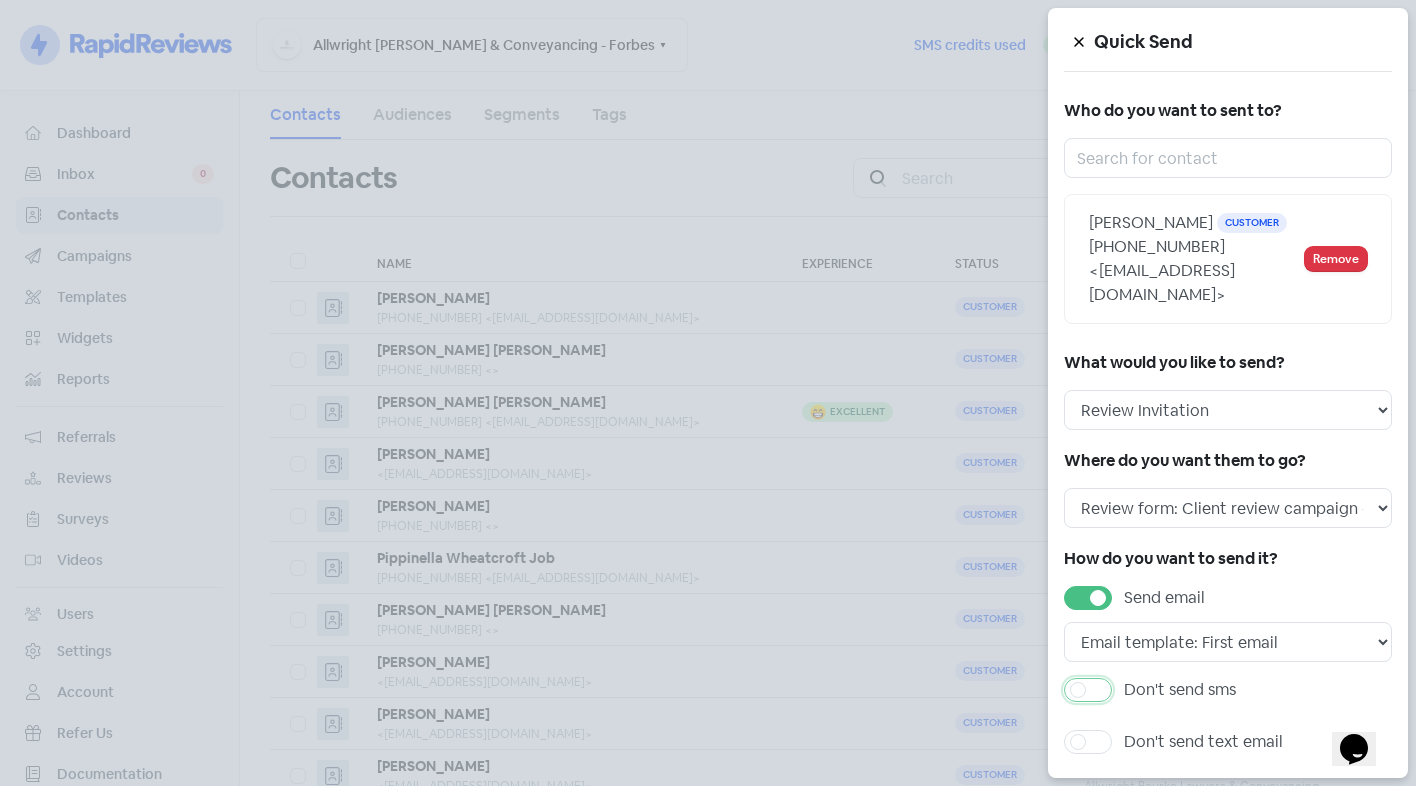 checkbox on "true" 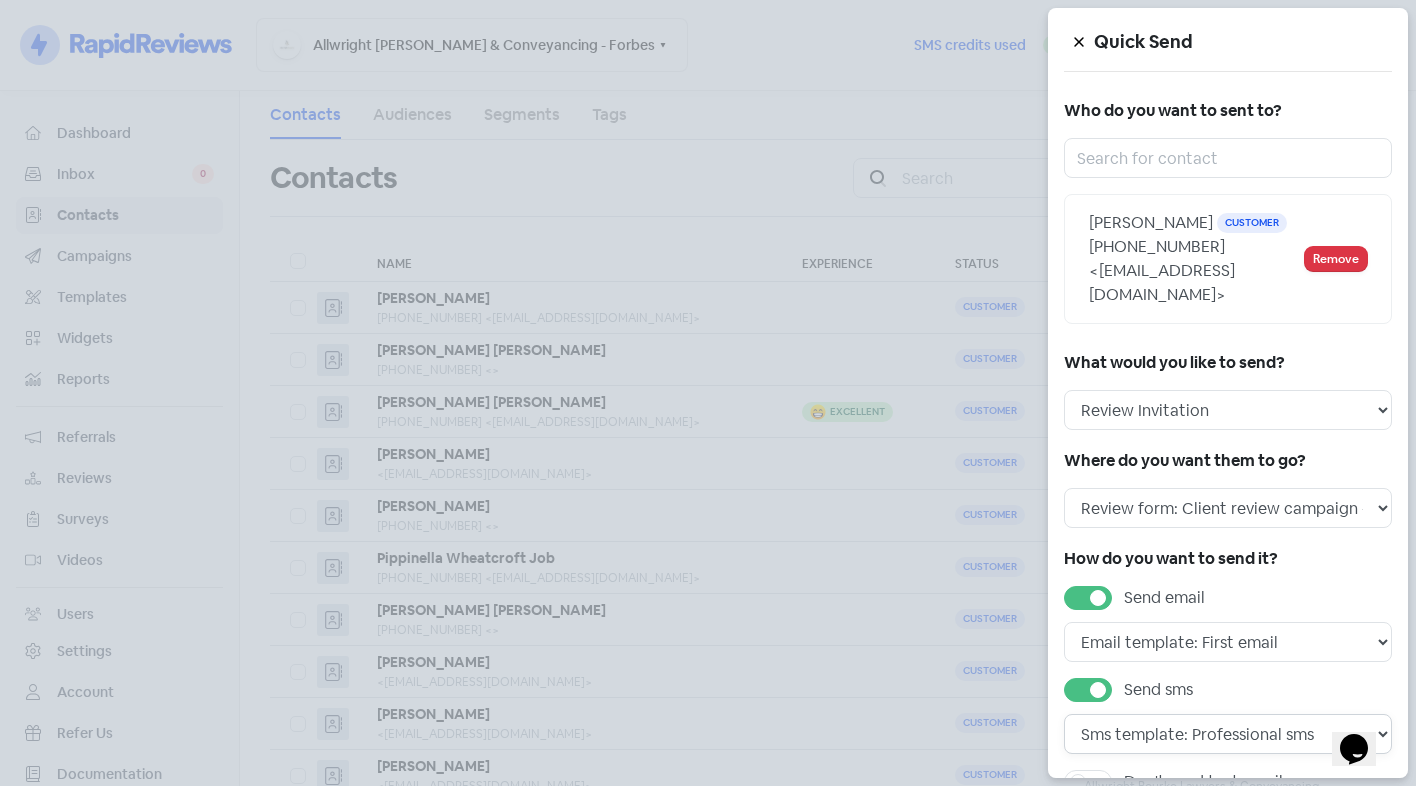 click on "Sms template: Professional sms Sms template: First sms" at bounding box center [1228, 734] 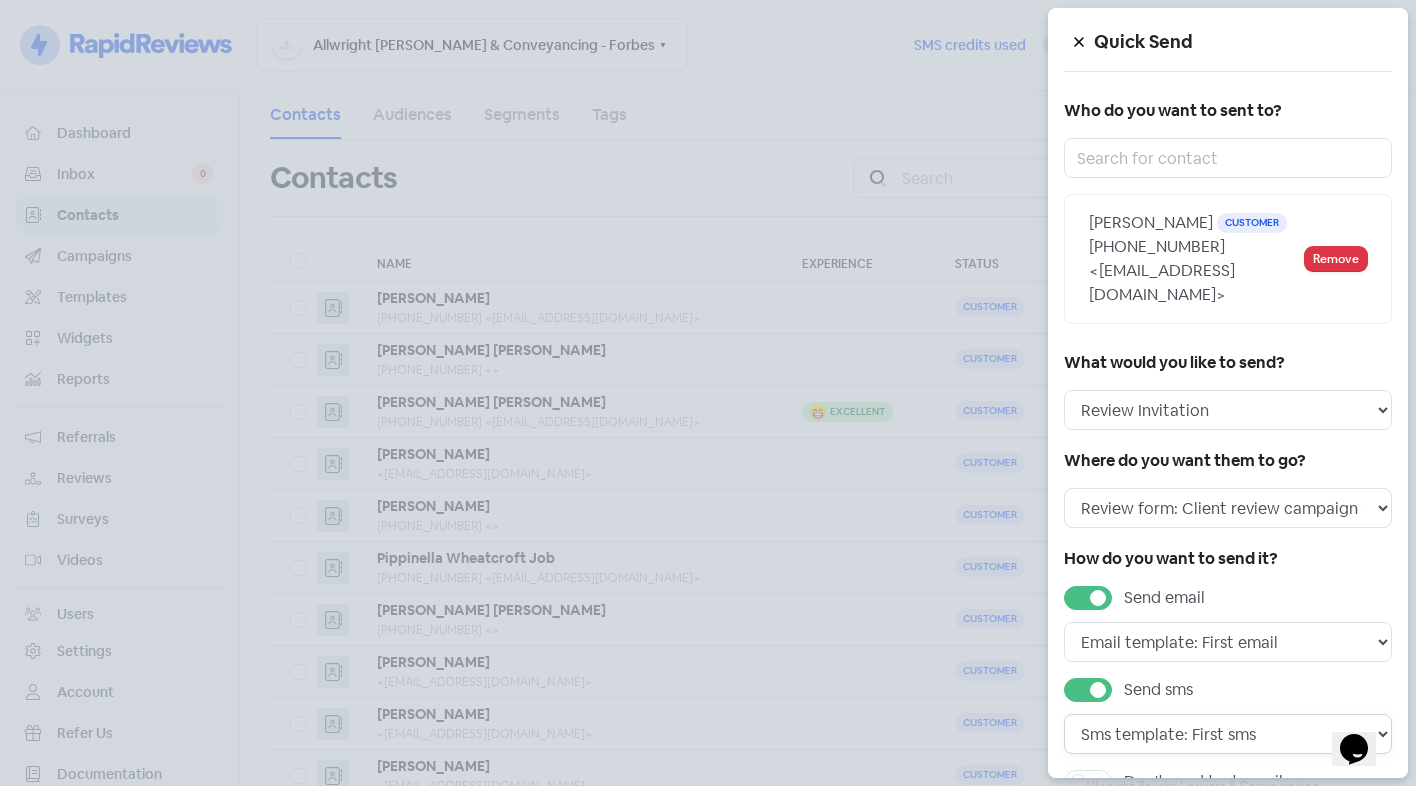 click on "Sms template: Professional sms Sms template: First sms" at bounding box center (1228, 734) 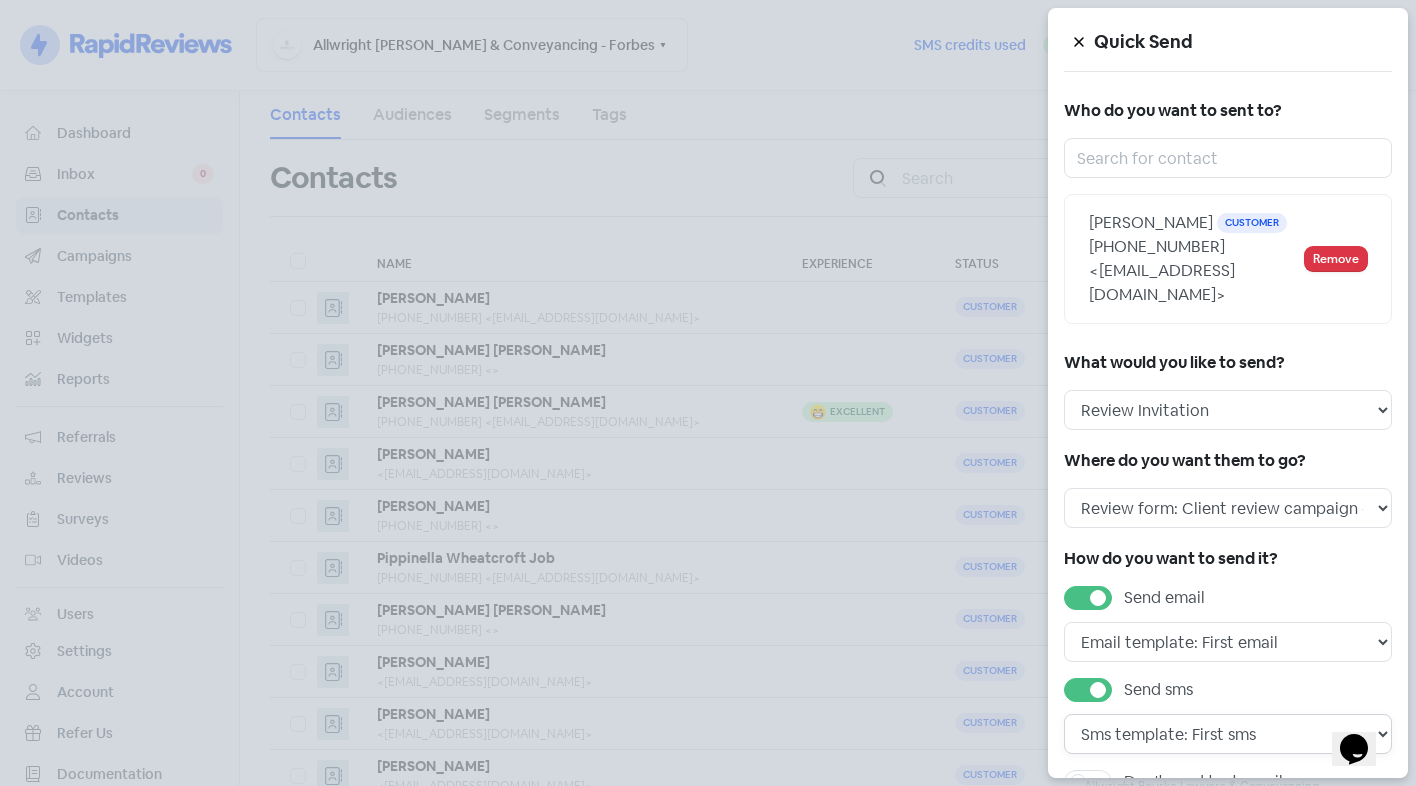 scroll, scrollTop: 129, scrollLeft: 0, axis: vertical 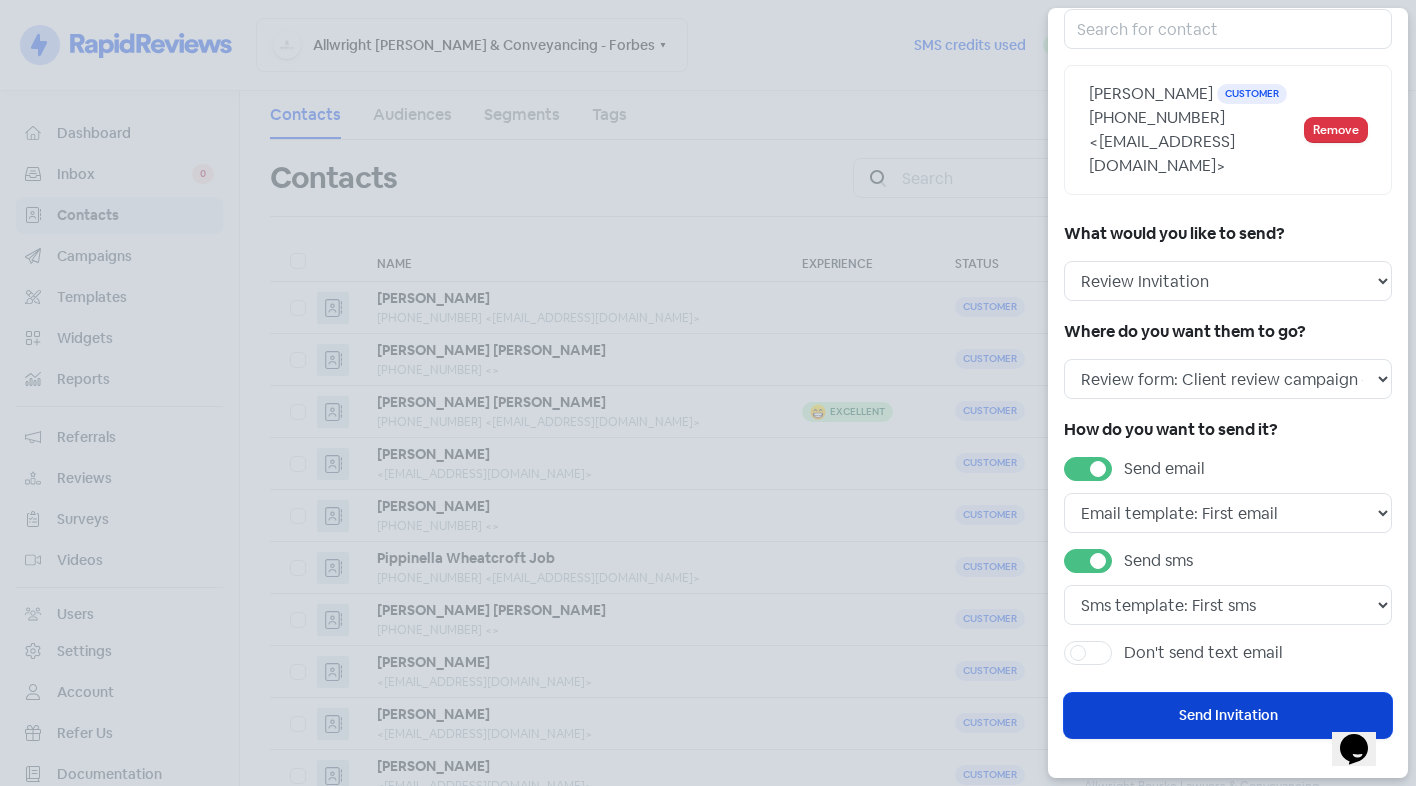 click on "Send Invitation" at bounding box center [1228, 715] 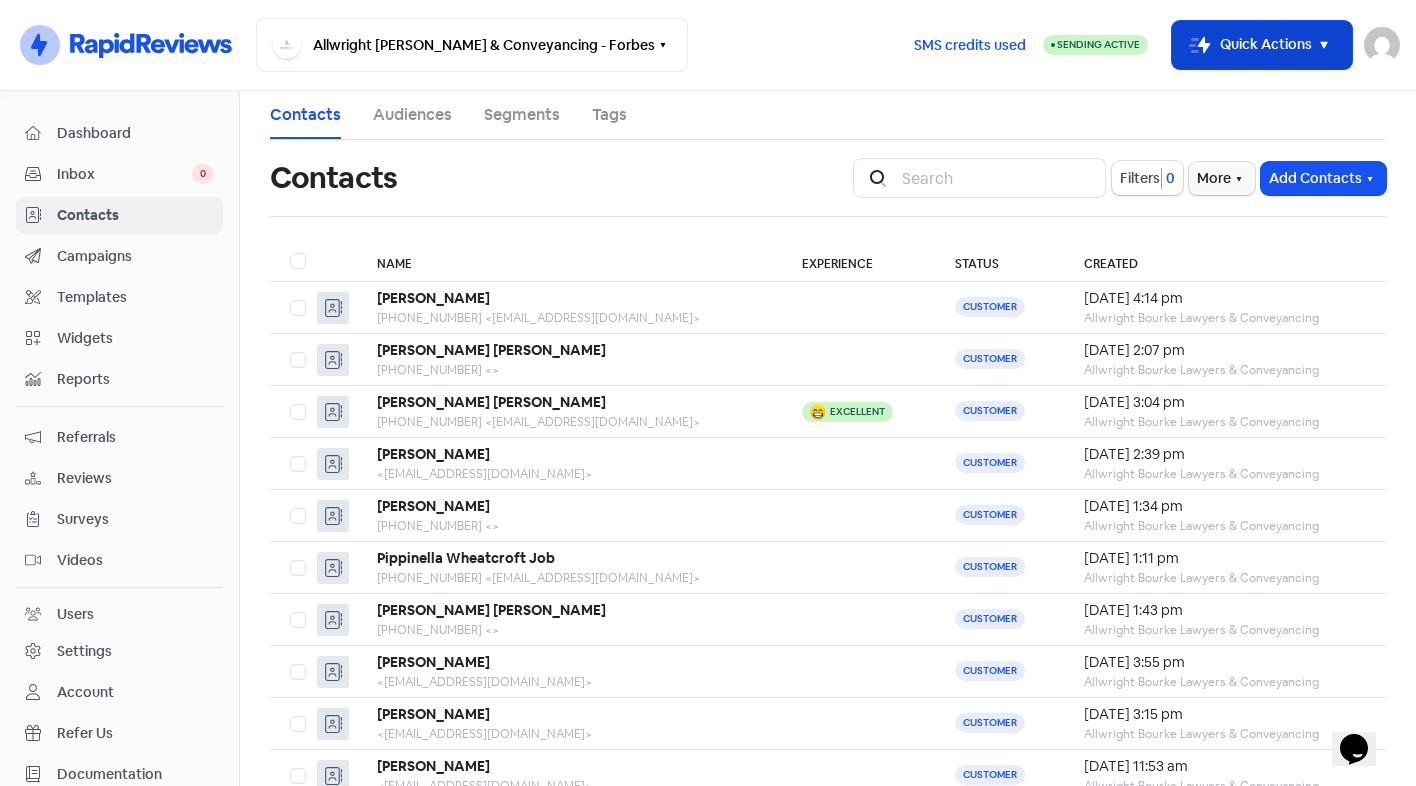 click on "Icon For Thunder-move  Quick Actions" at bounding box center (1262, 45) 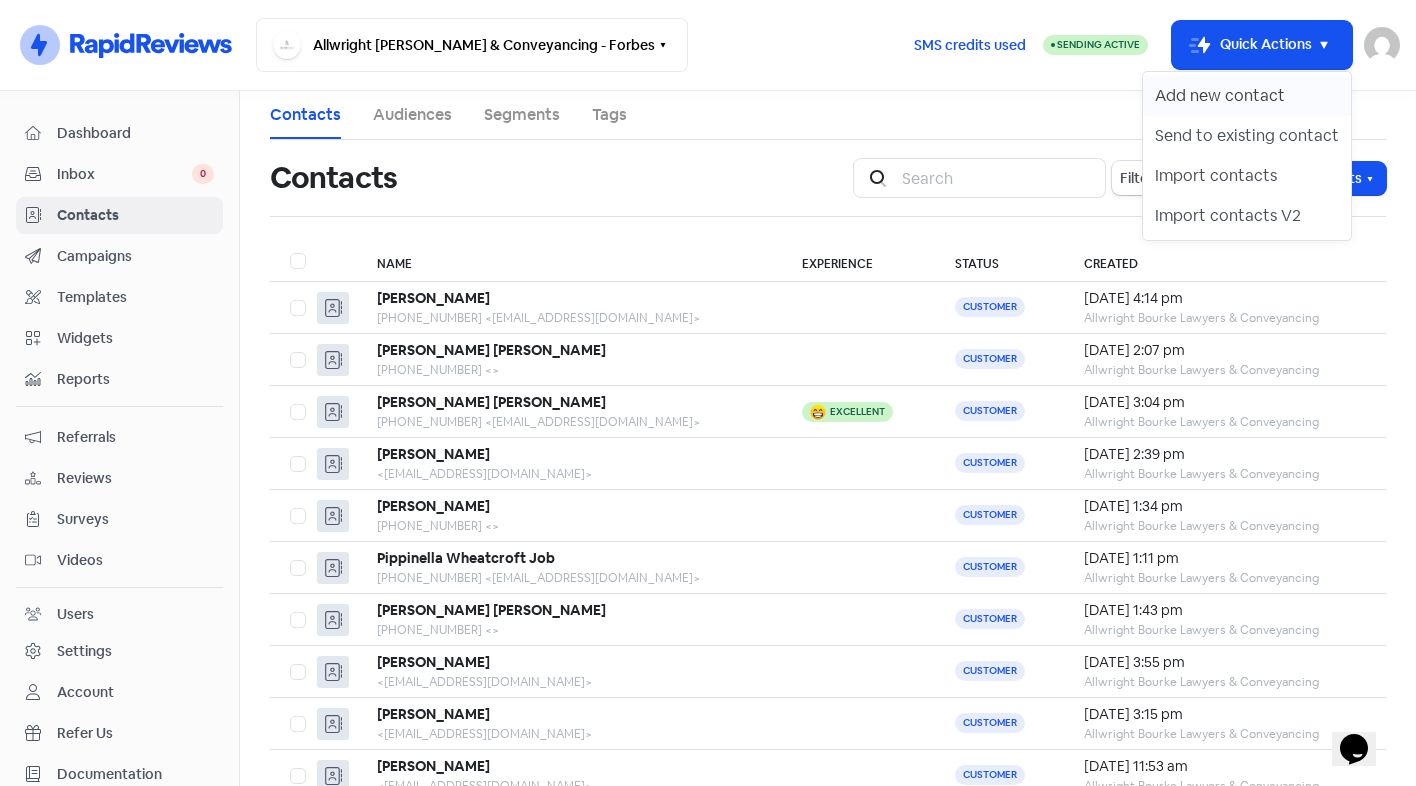 click on "Add new contact" at bounding box center [1247, 96] 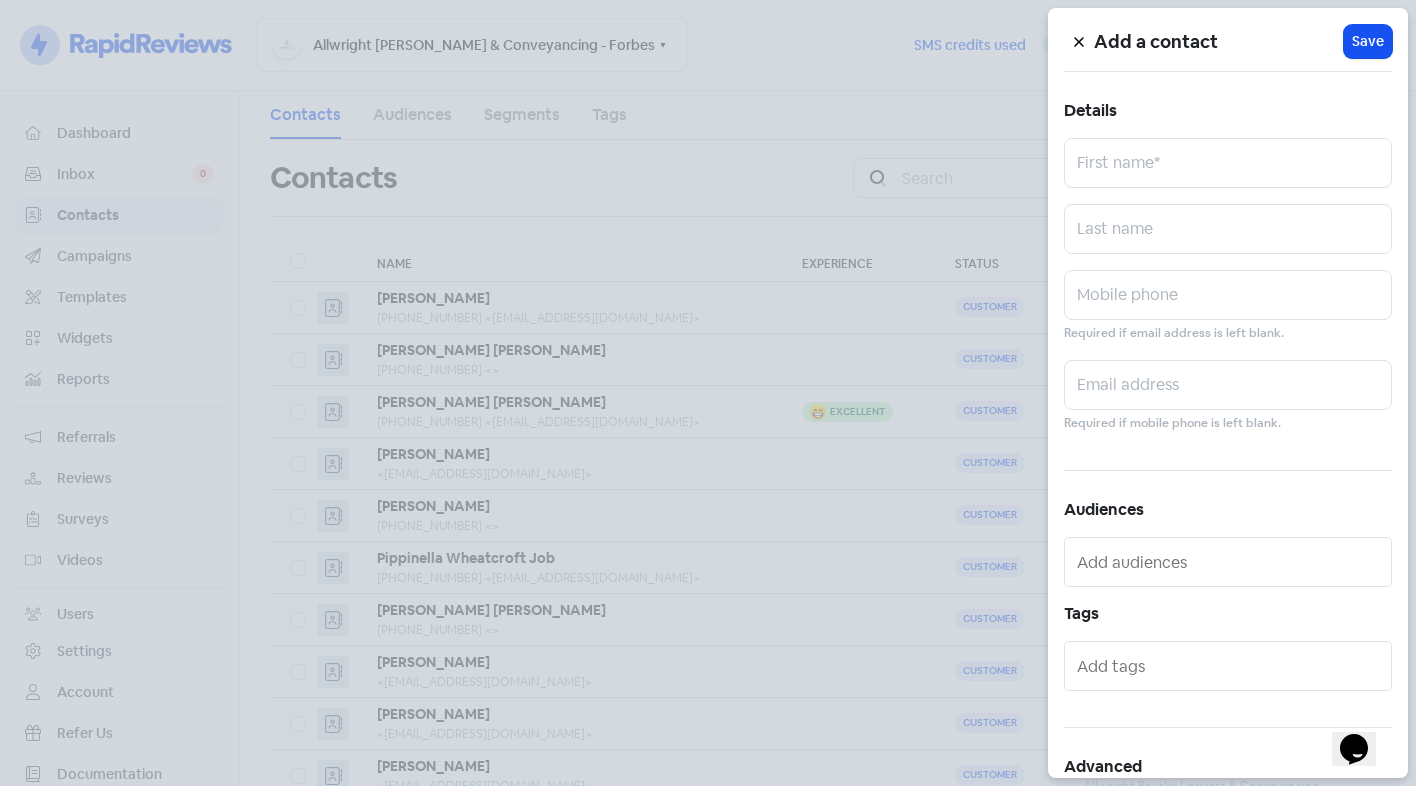 drag, startPoint x: 909, startPoint y: 59, endPoint x: 1054, endPoint y: 32, distance: 147.49237 